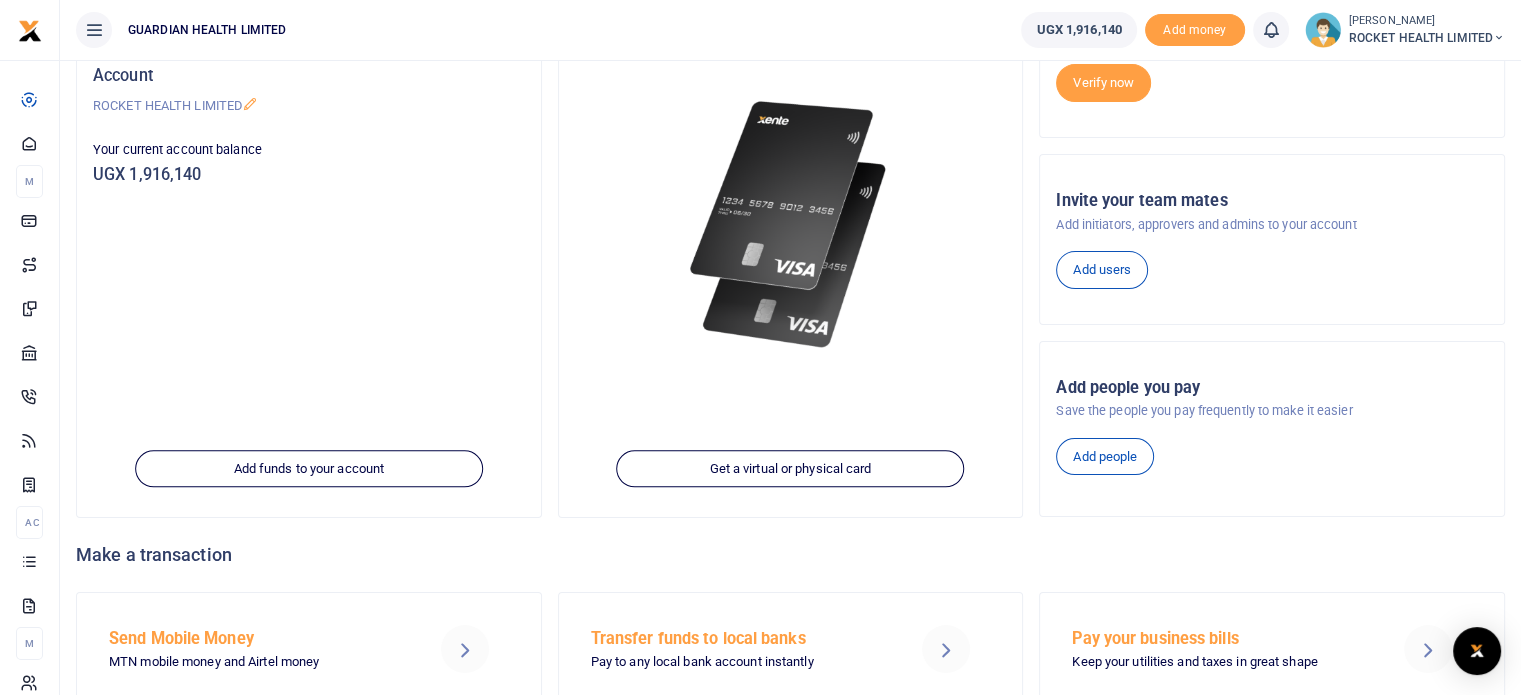scroll, scrollTop: 282, scrollLeft: 0, axis: vertical 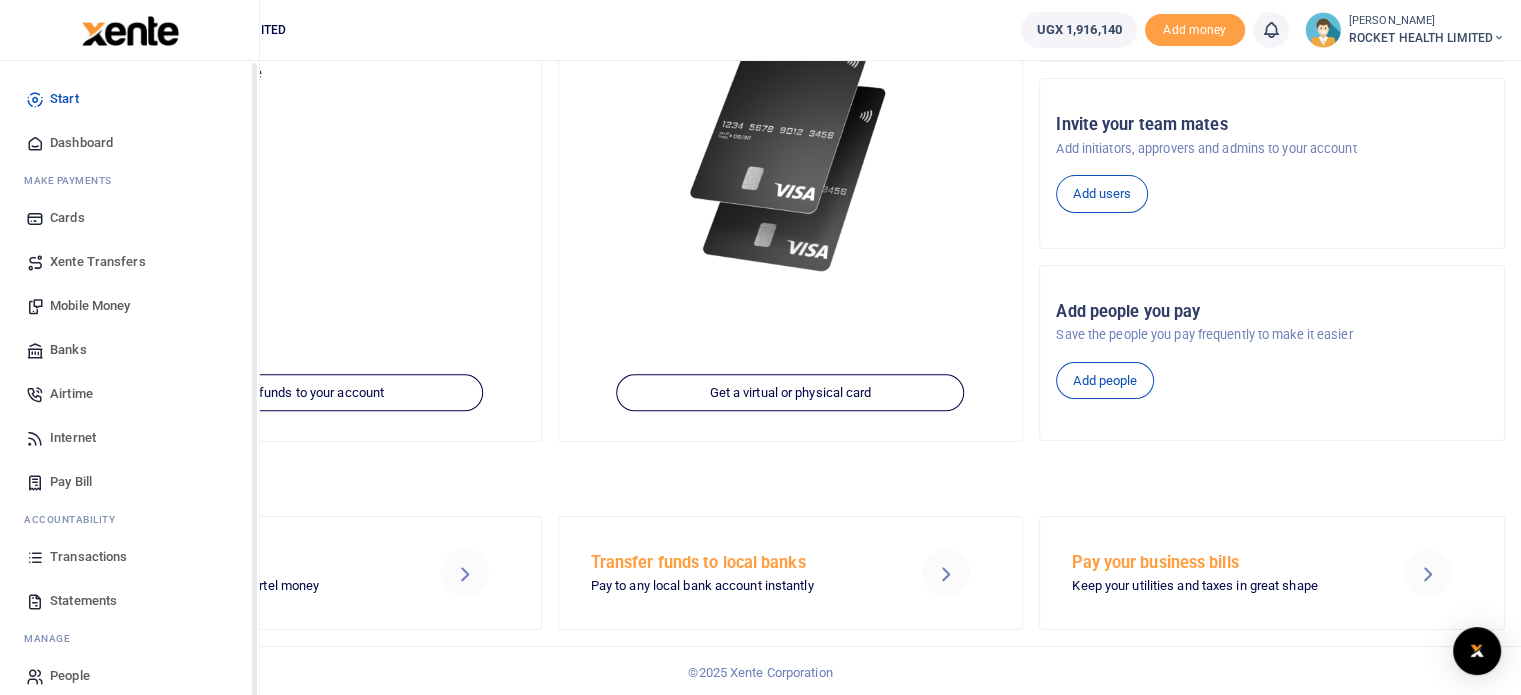 click on "Transactions" at bounding box center (88, 557) 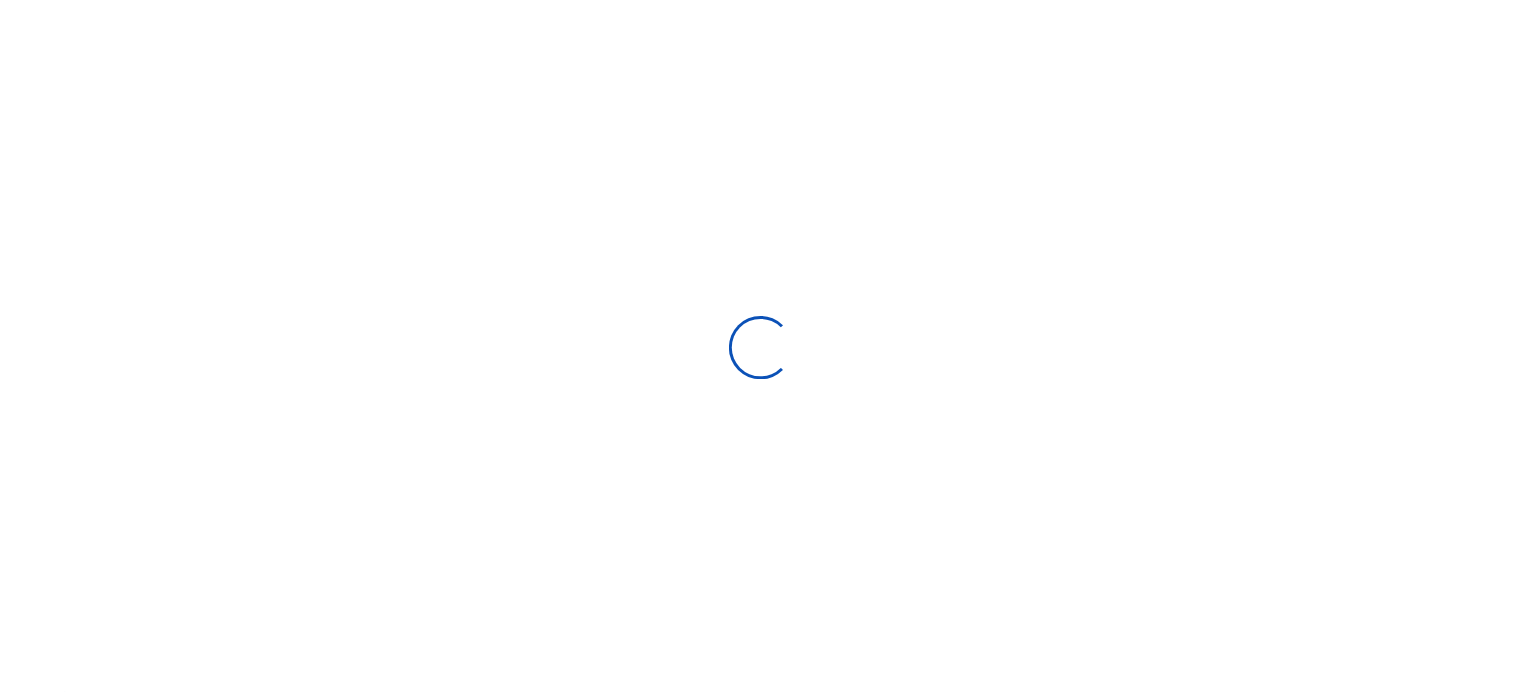 scroll, scrollTop: 0, scrollLeft: 0, axis: both 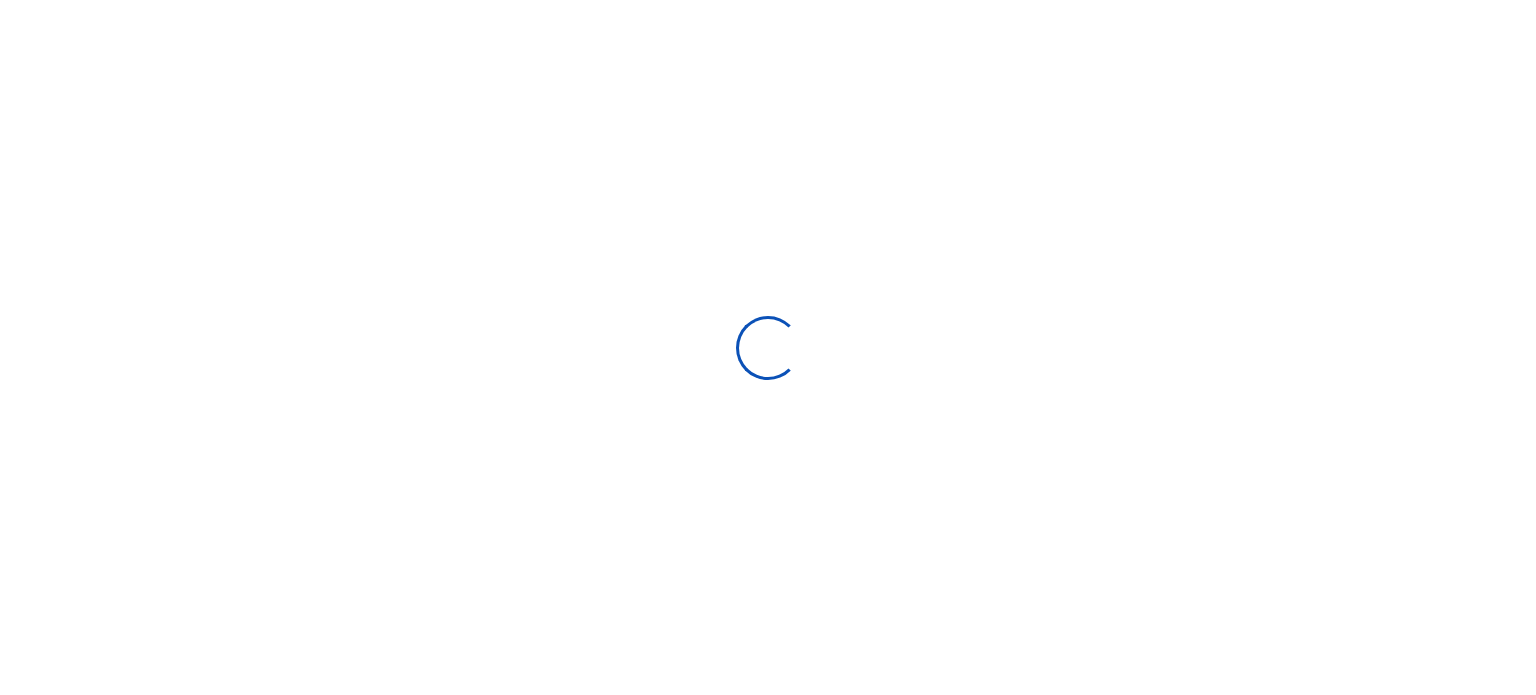 select 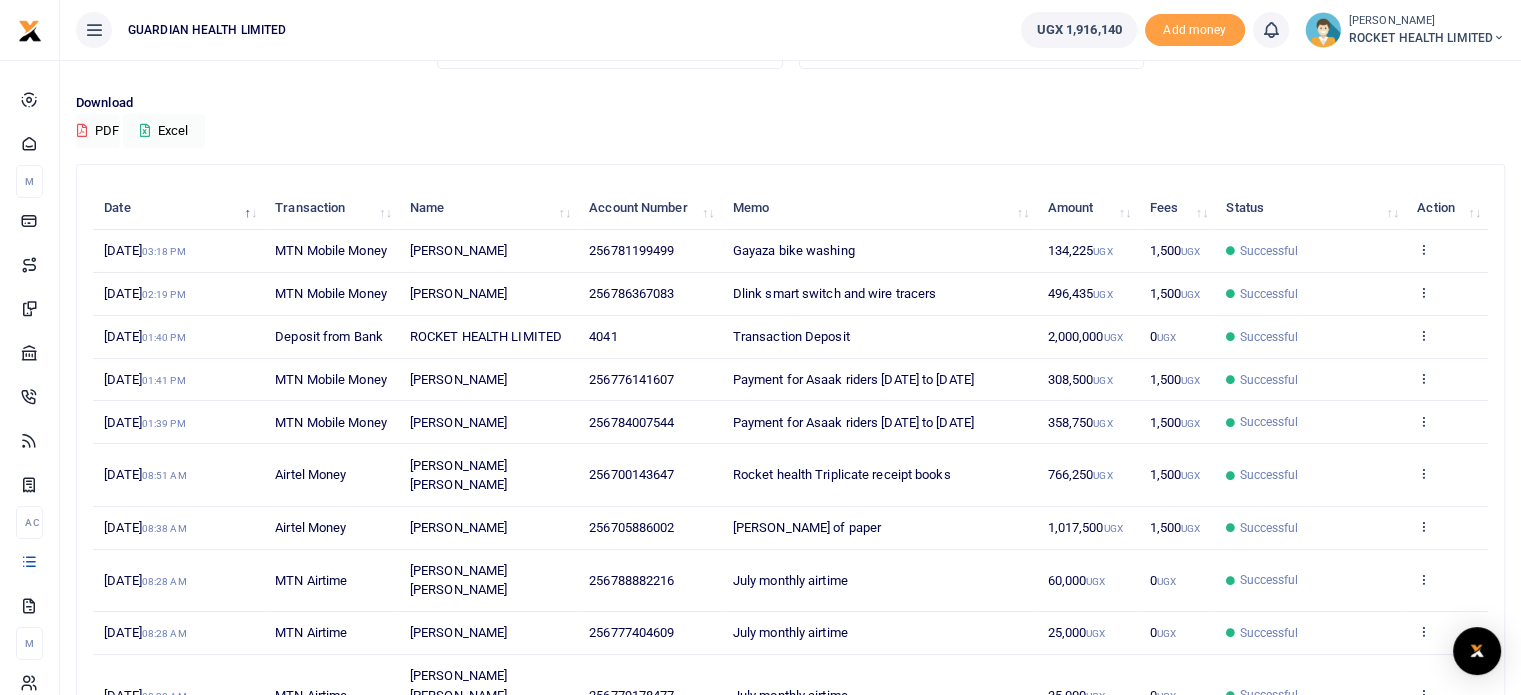 scroll, scrollTop: 299, scrollLeft: 0, axis: vertical 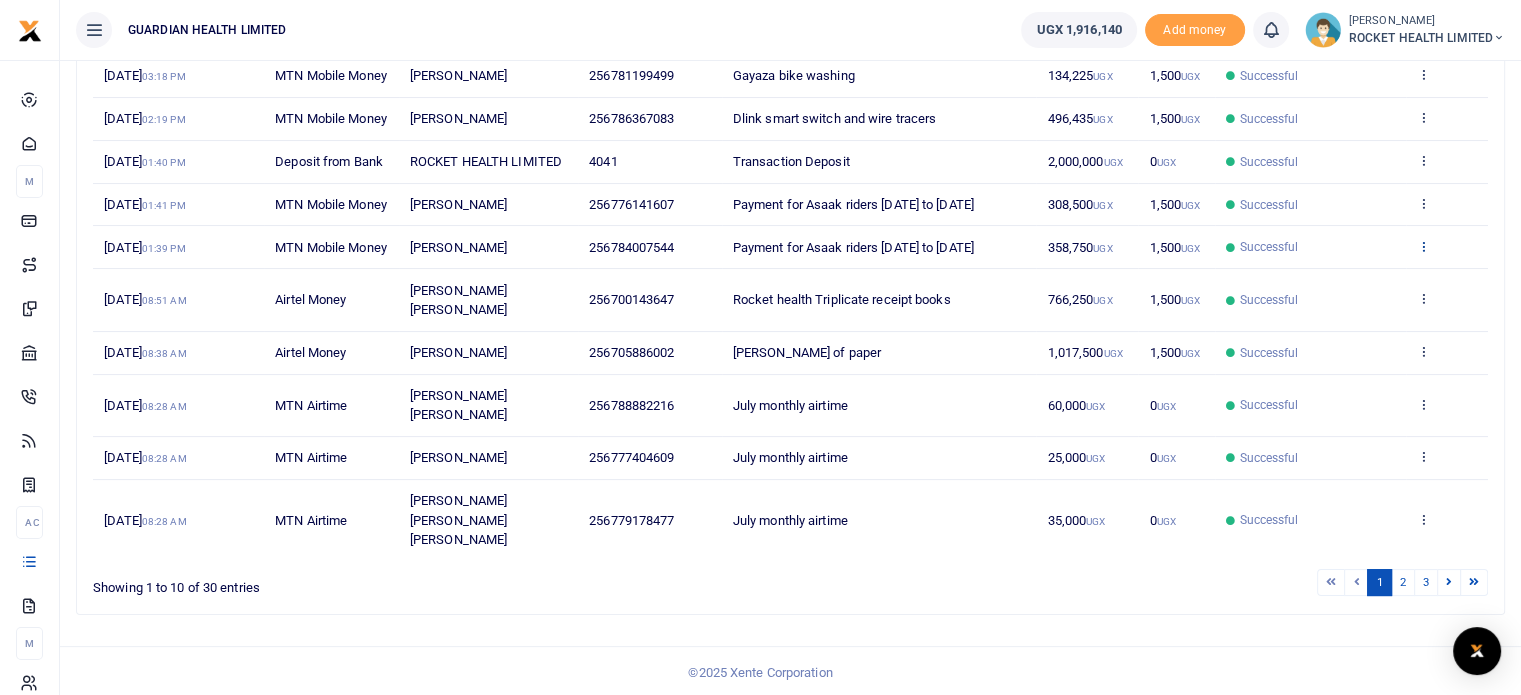 click at bounding box center (1423, 246) 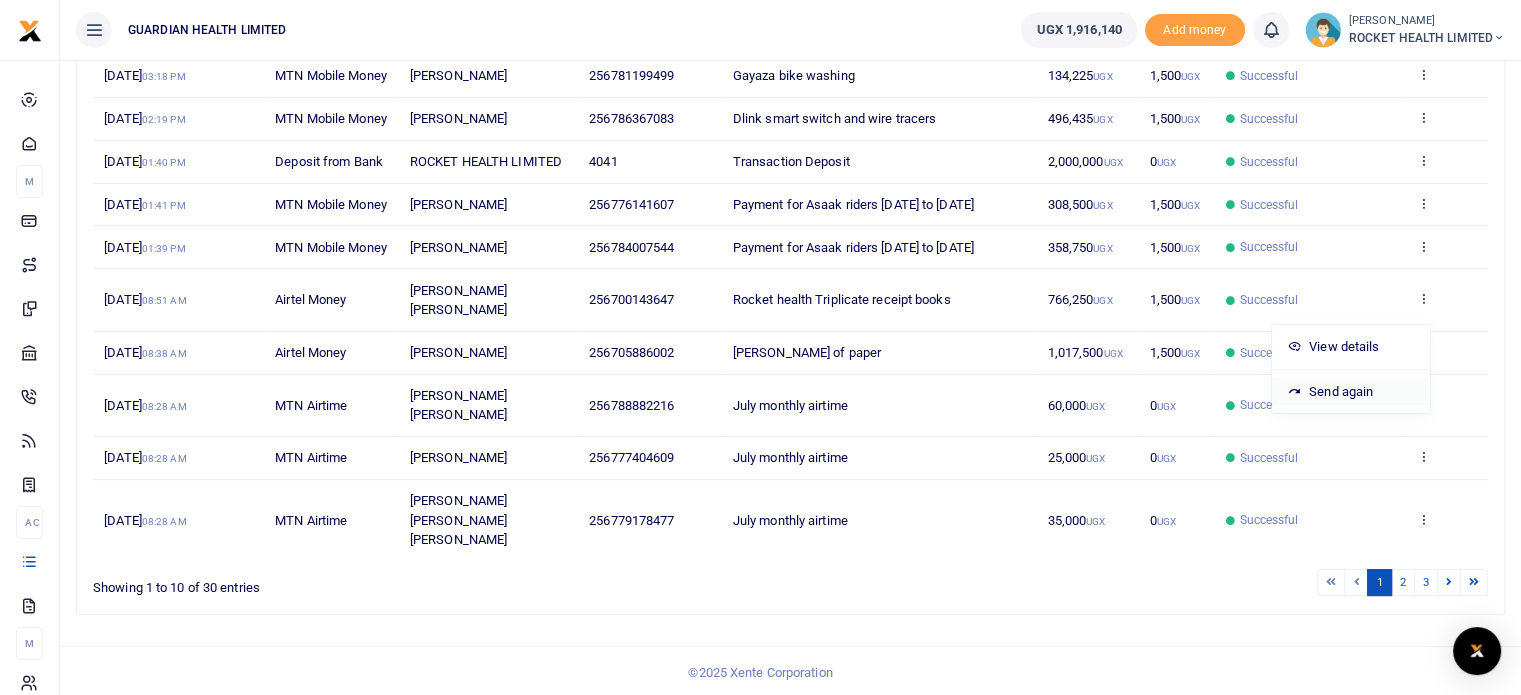 click on "Send again" at bounding box center (1351, 392) 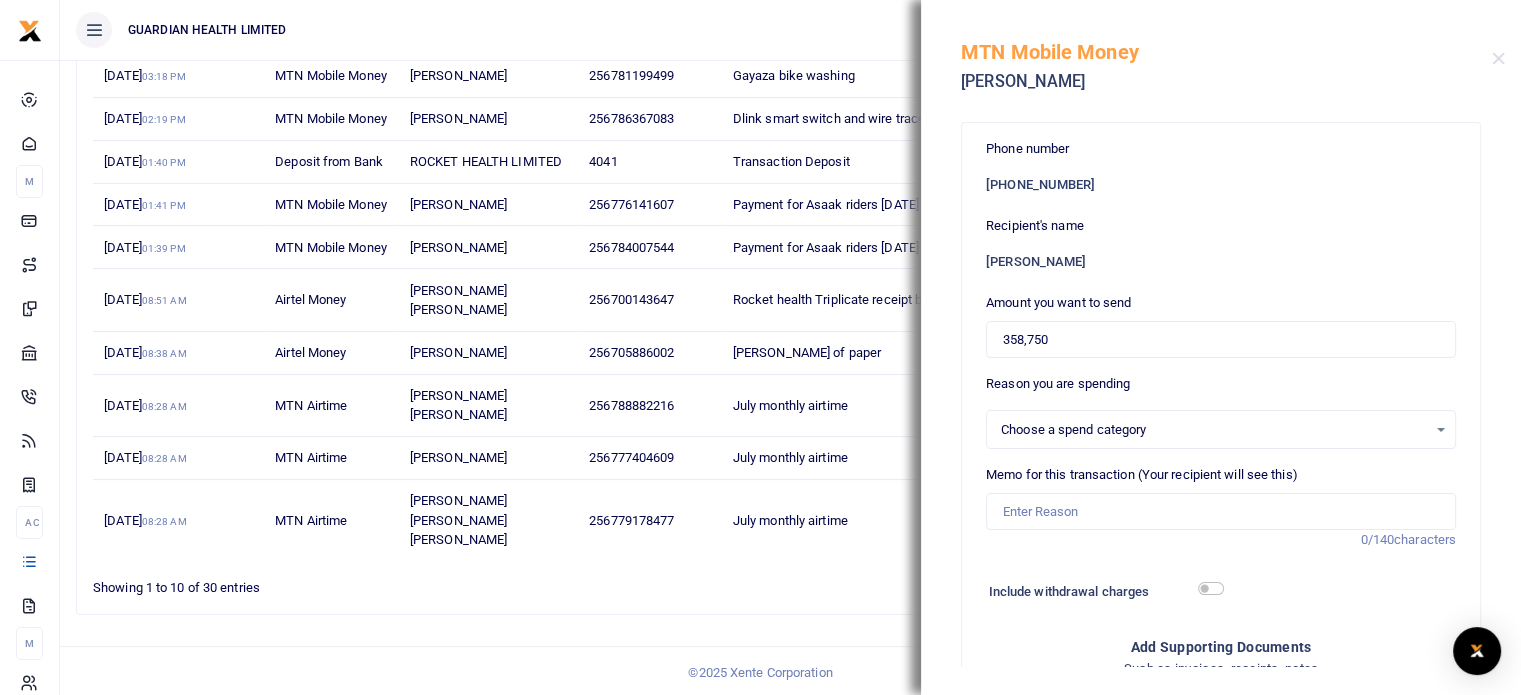 select 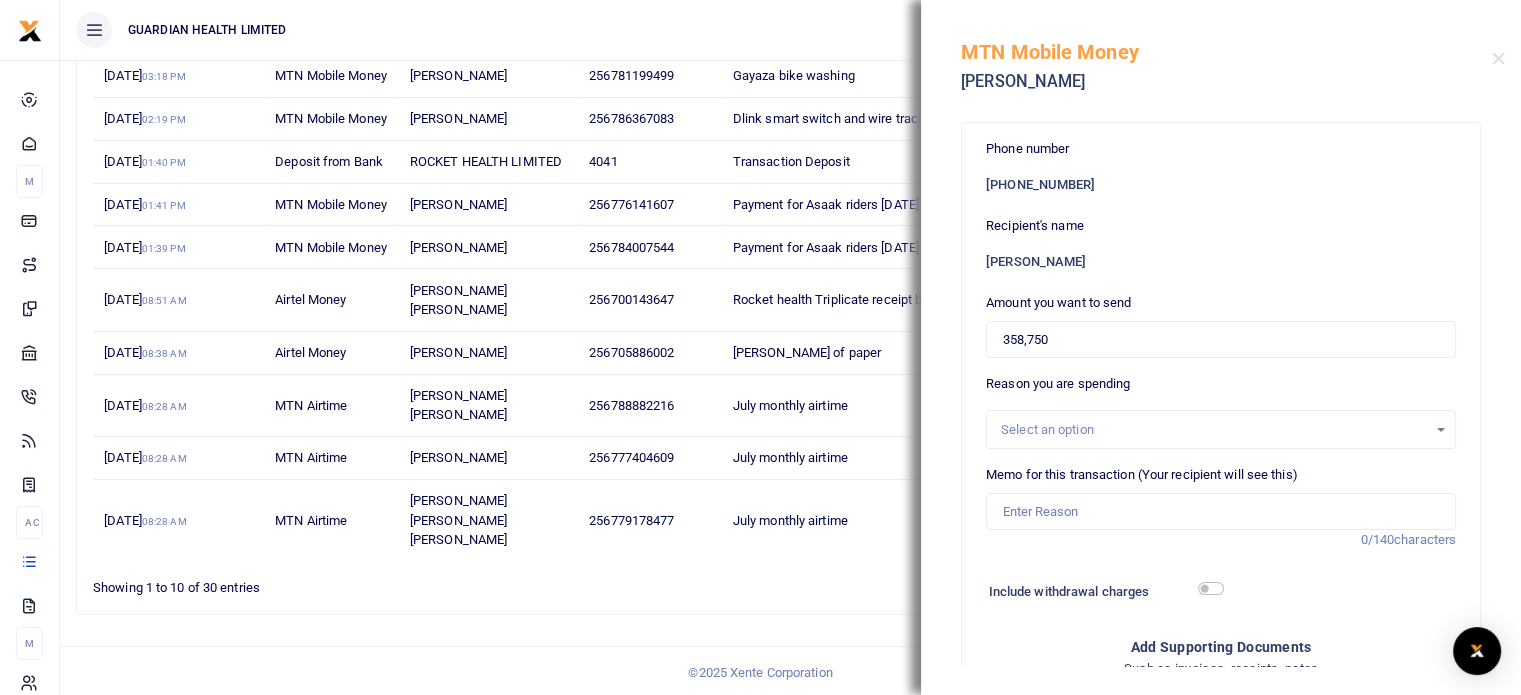 click on "Select an option" at bounding box center [1214, 430] 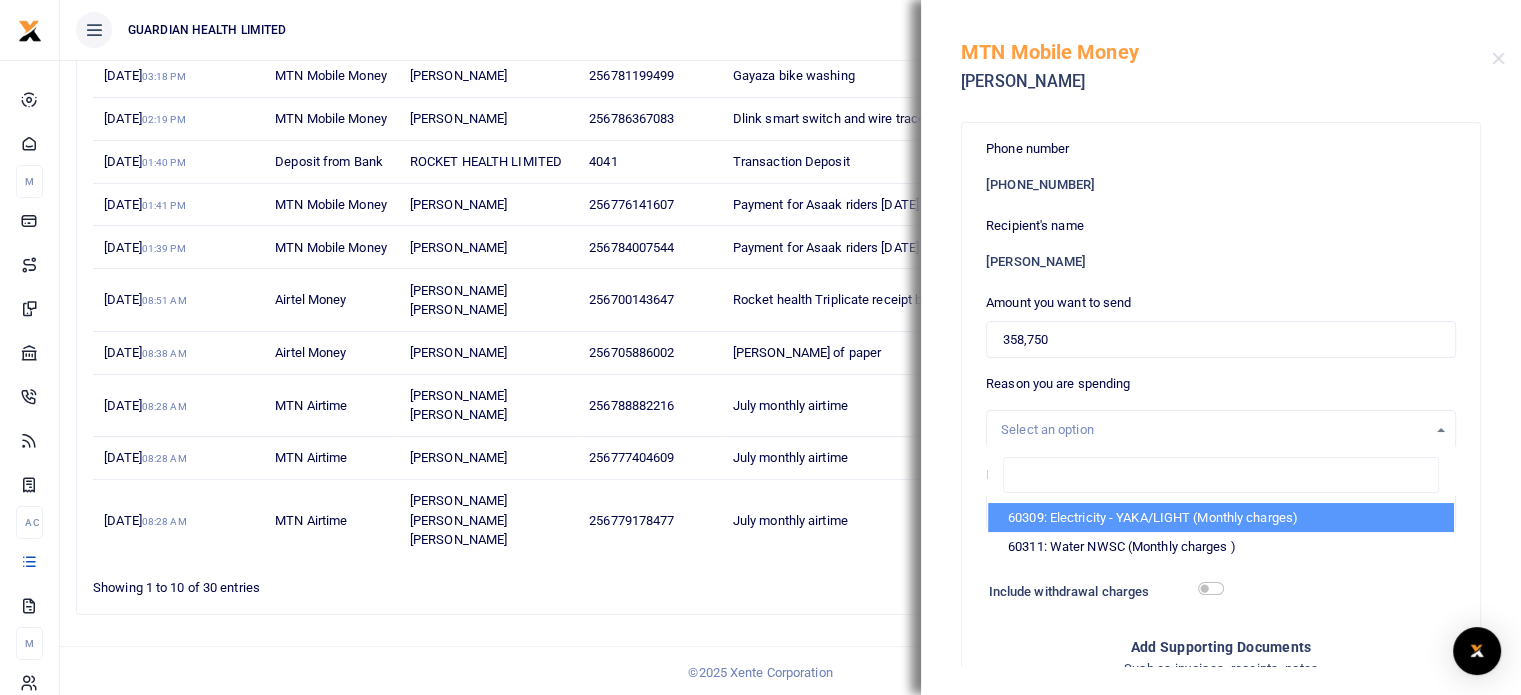 click on "Select an option" at bounding box center [1214, 430] 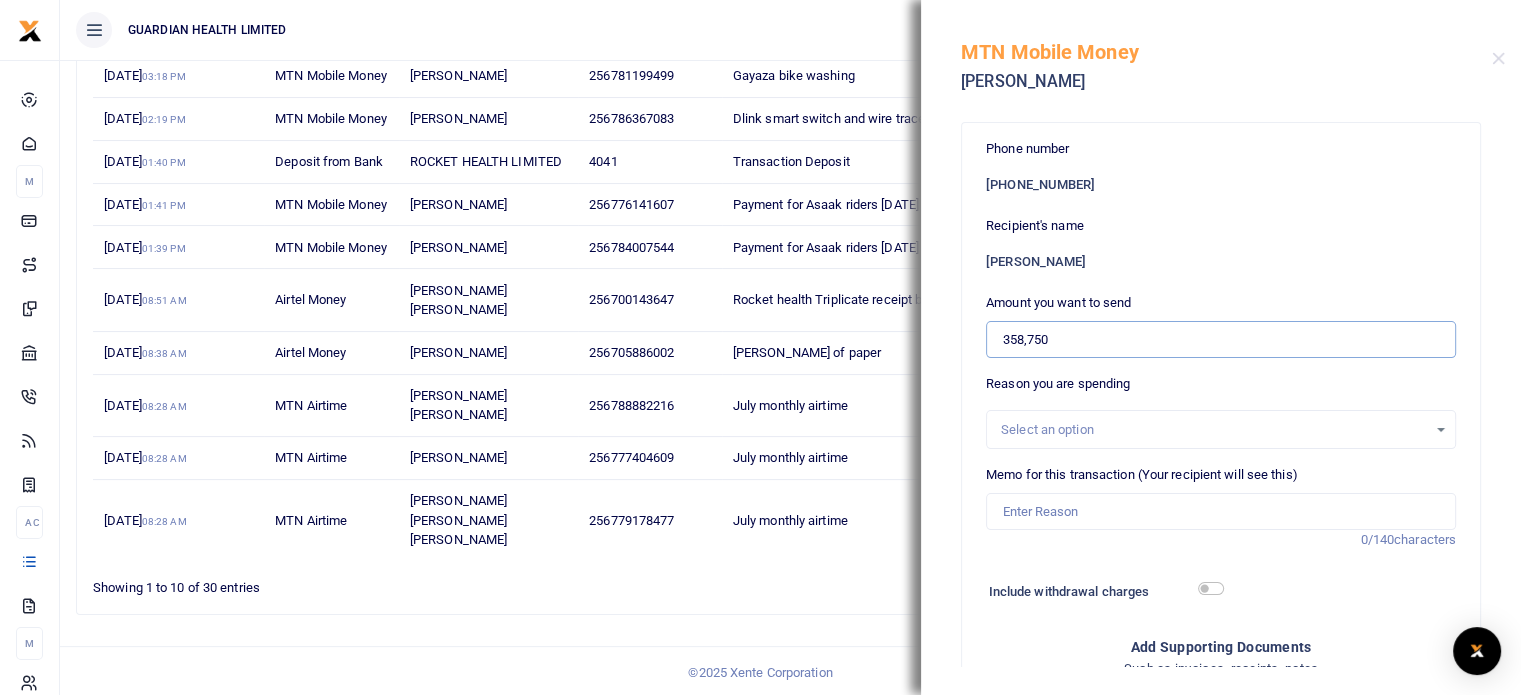 click on "358,750" at bounding box center (1221, 340) 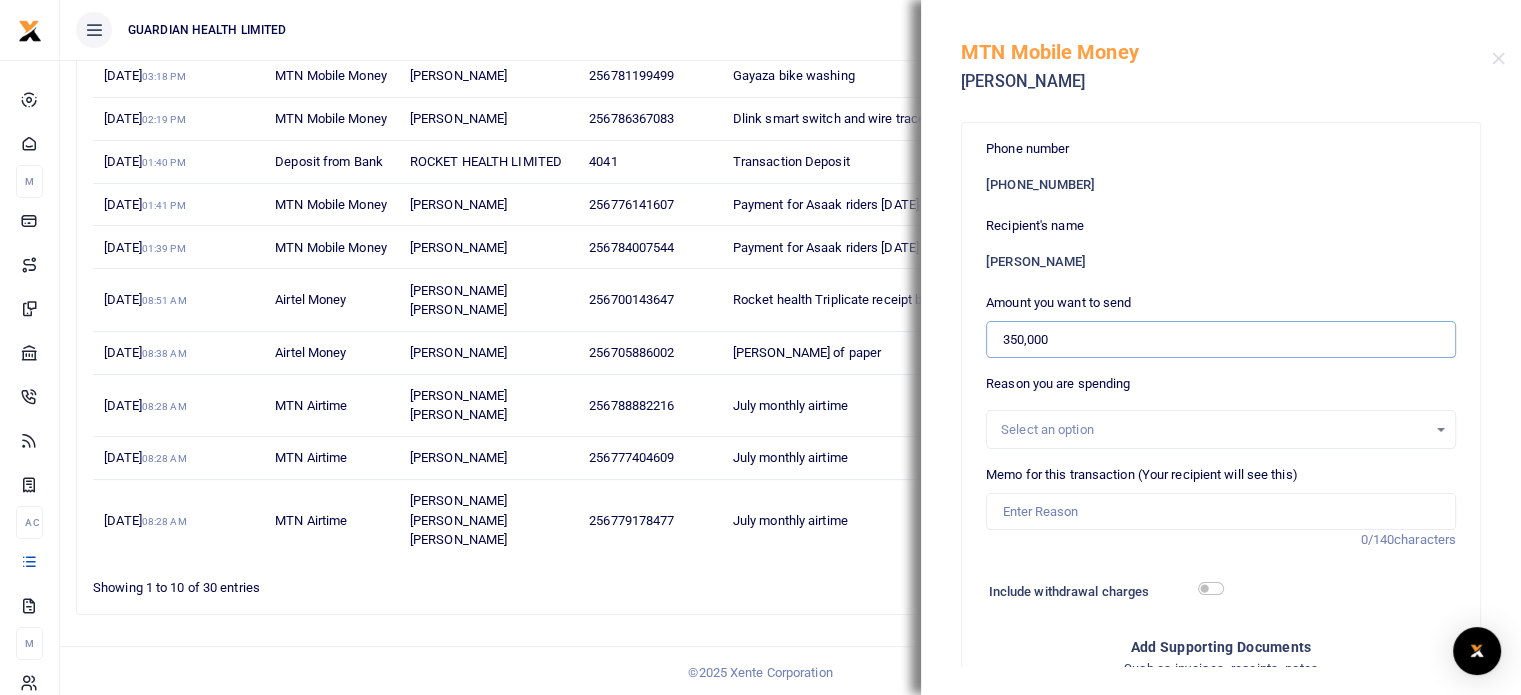 type on "350,000" 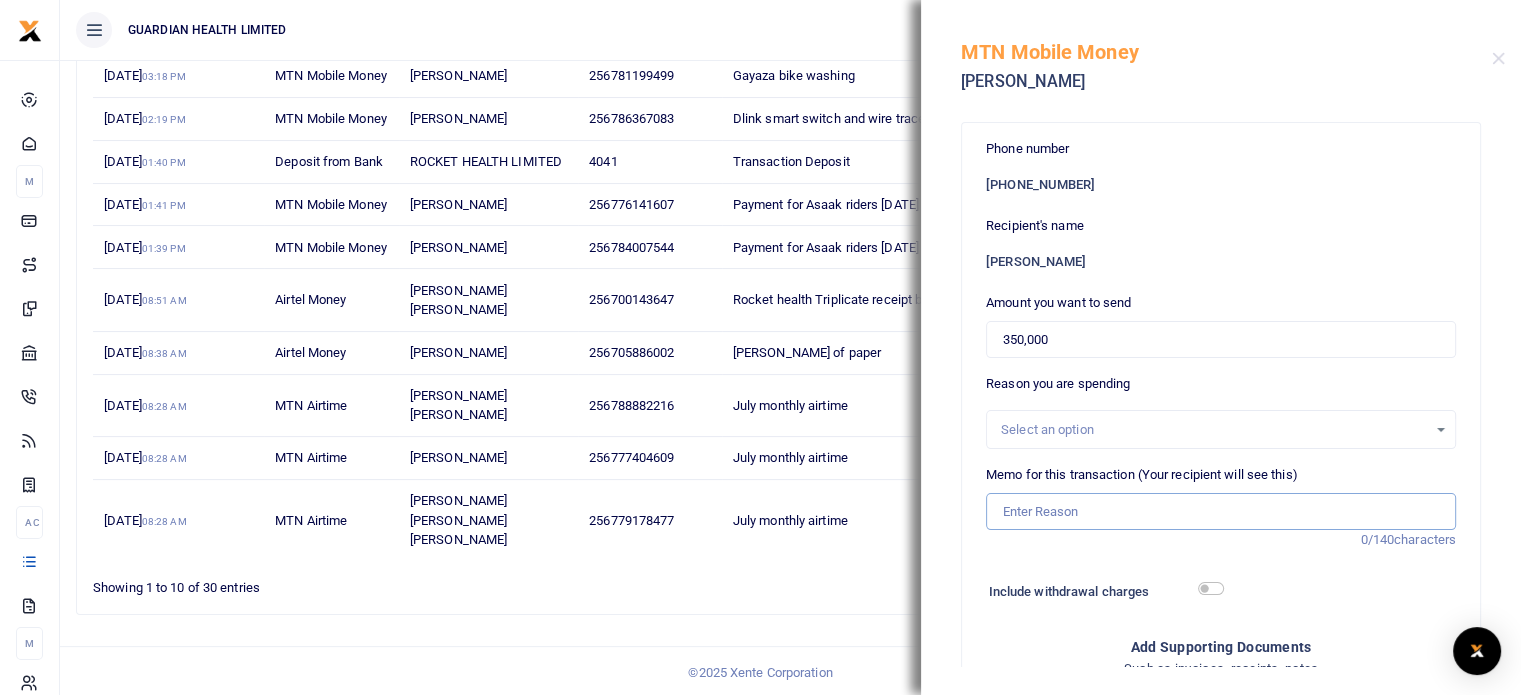 click on "Memo for this transaction (Your recipient will see this)" at bounding box center [1221, 512] 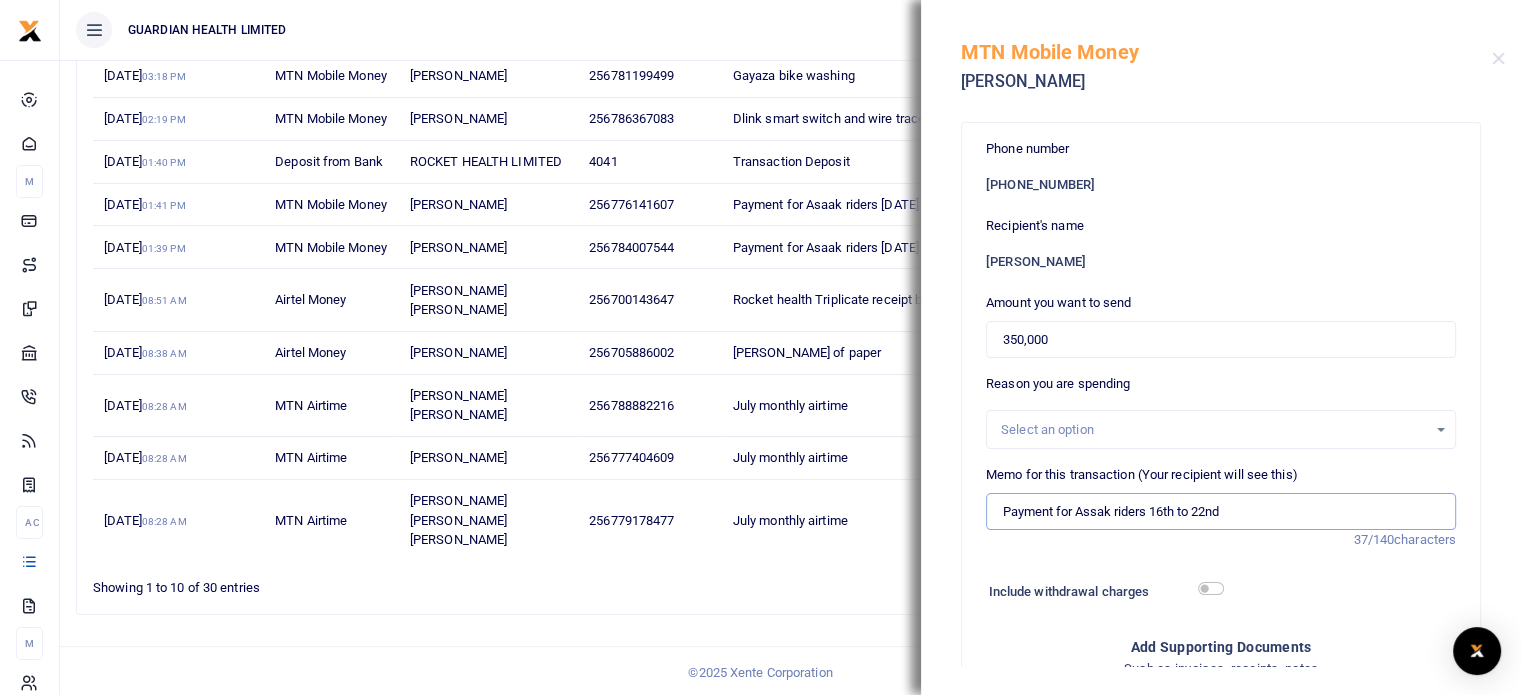 drag, startPoint x: 1178, startPoint y: 513, endPoint x: 1152, endPoint y: 513, distance: 26 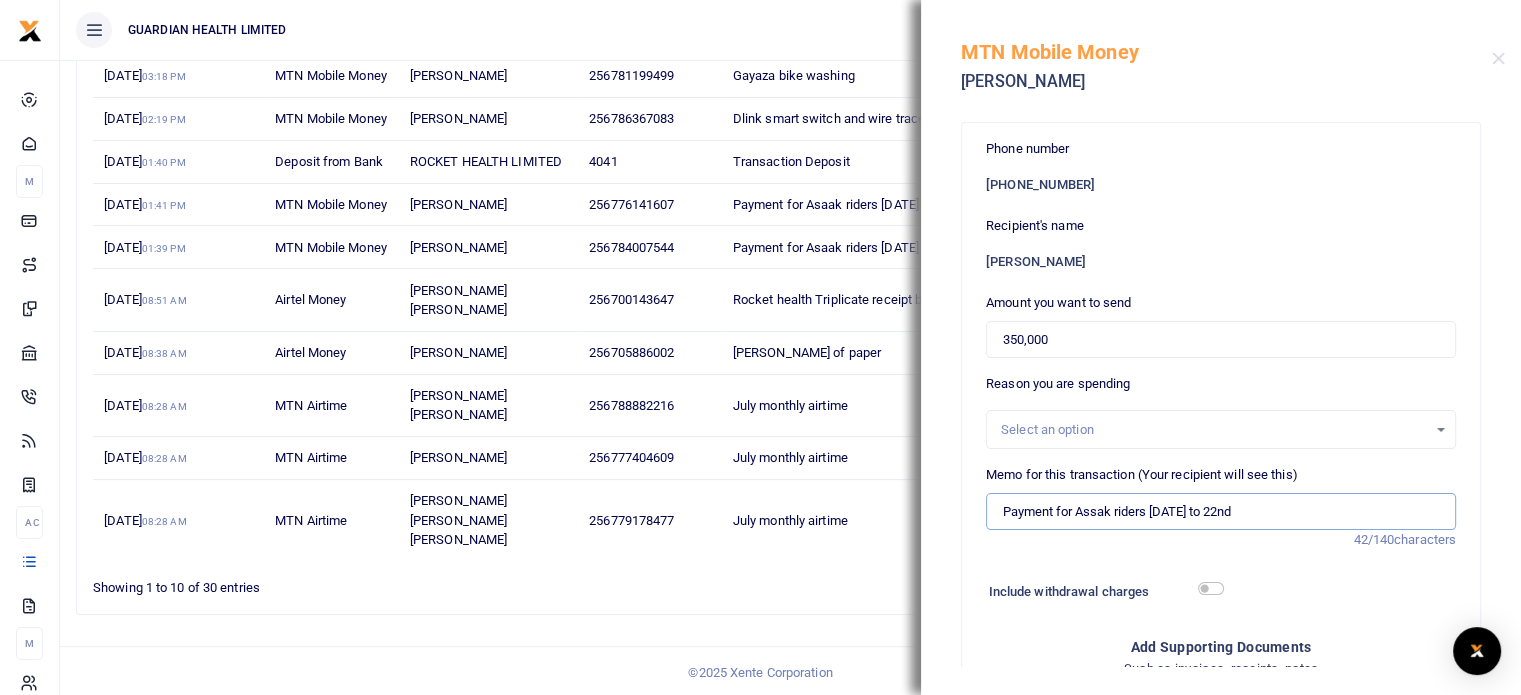 click on "Payment for Assak riders 30th June to 22nd" at bounding box center [1221, 512] 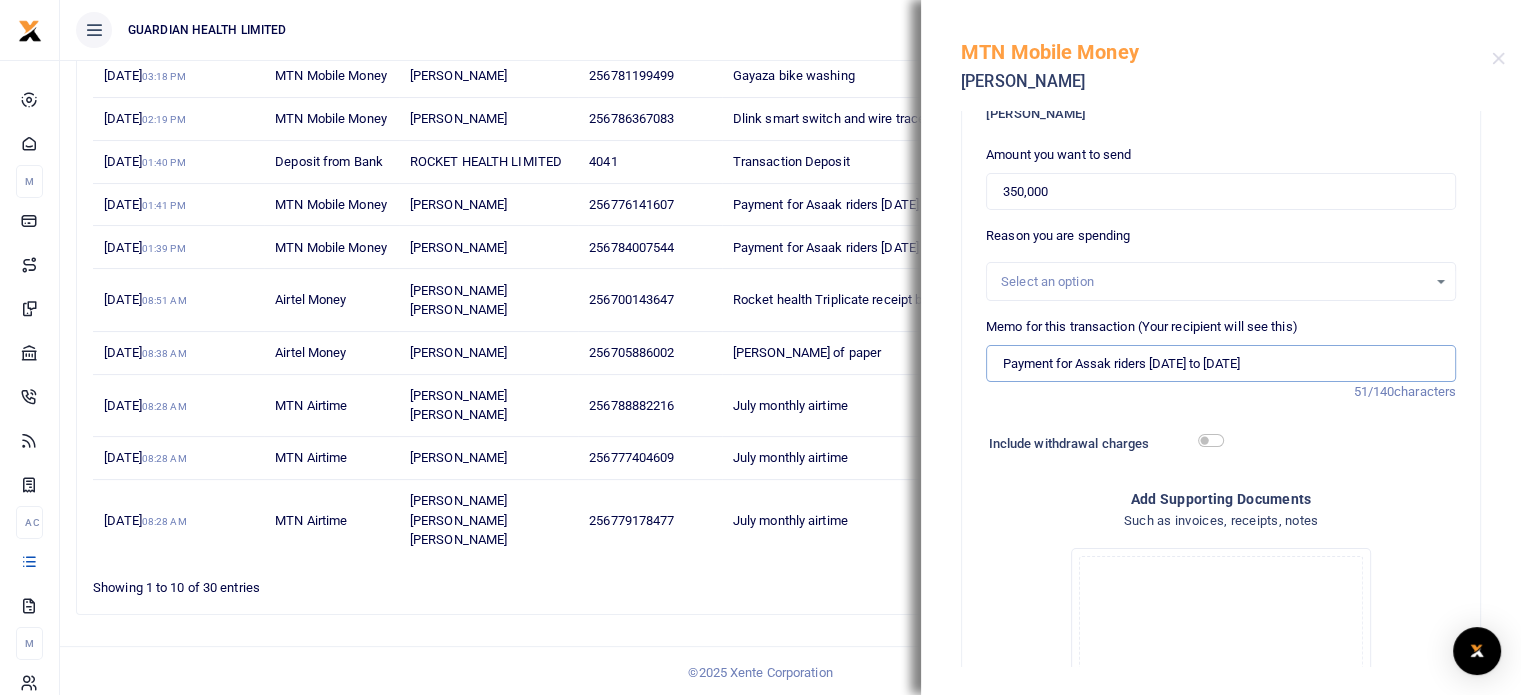 scroll, scrollTop: 300, scrollLeft: 0, axis: vertical 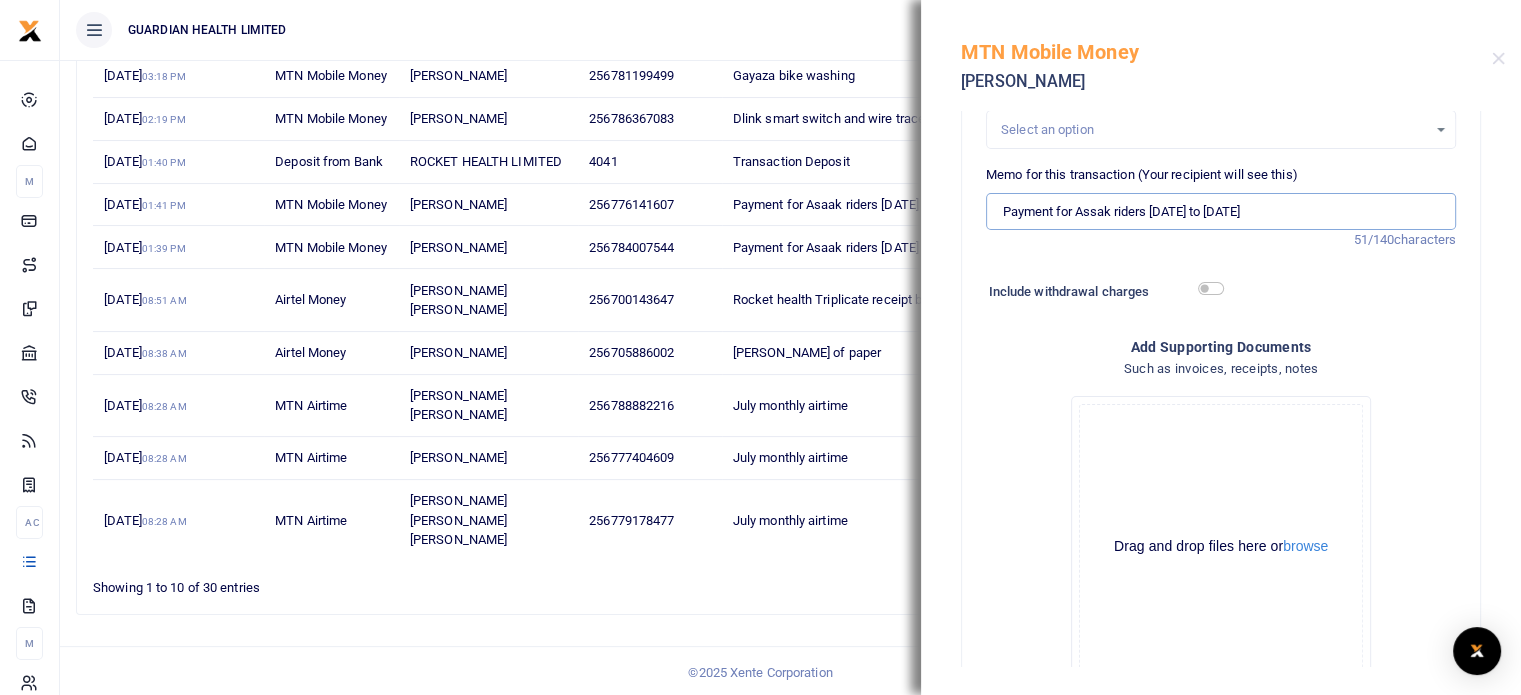 type on "Payment for Assak riders 30th June to 6th July 2025" 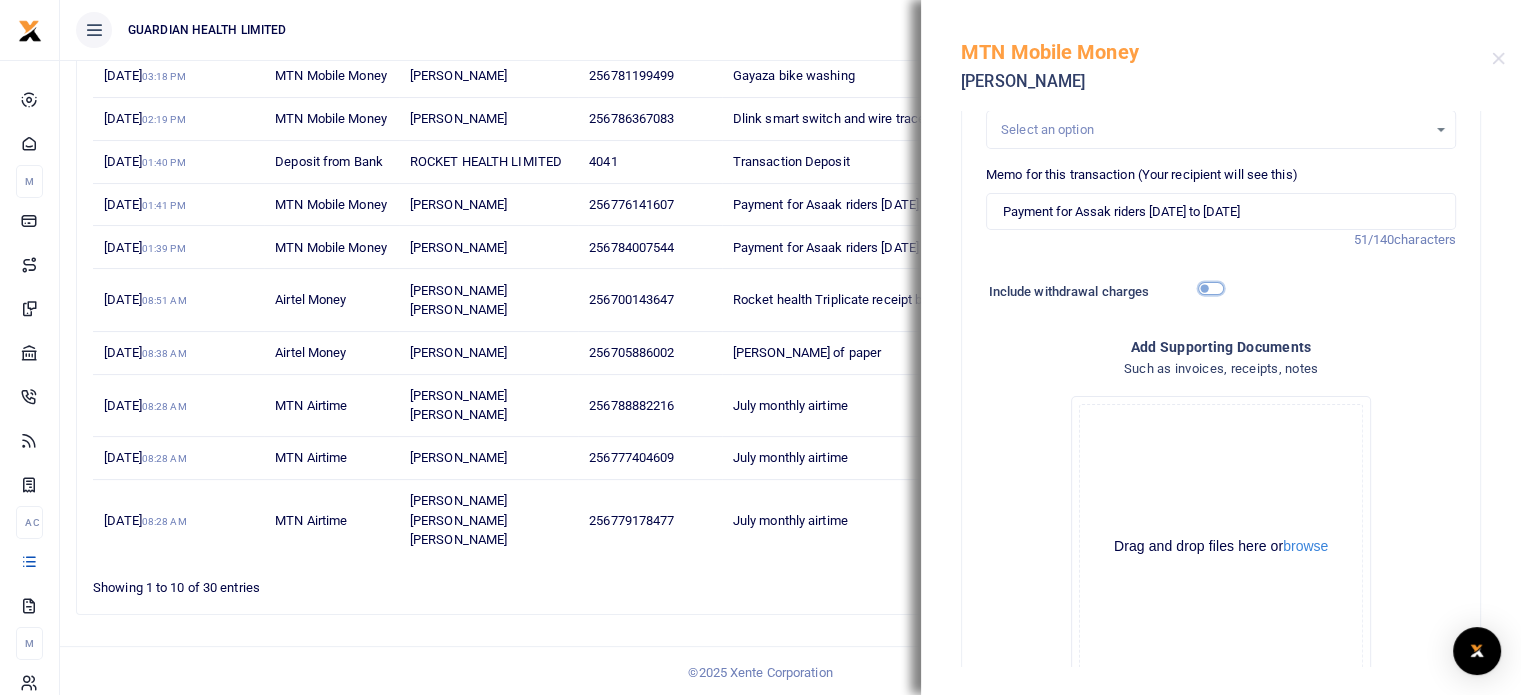 click at bounding box center [1211, 288] 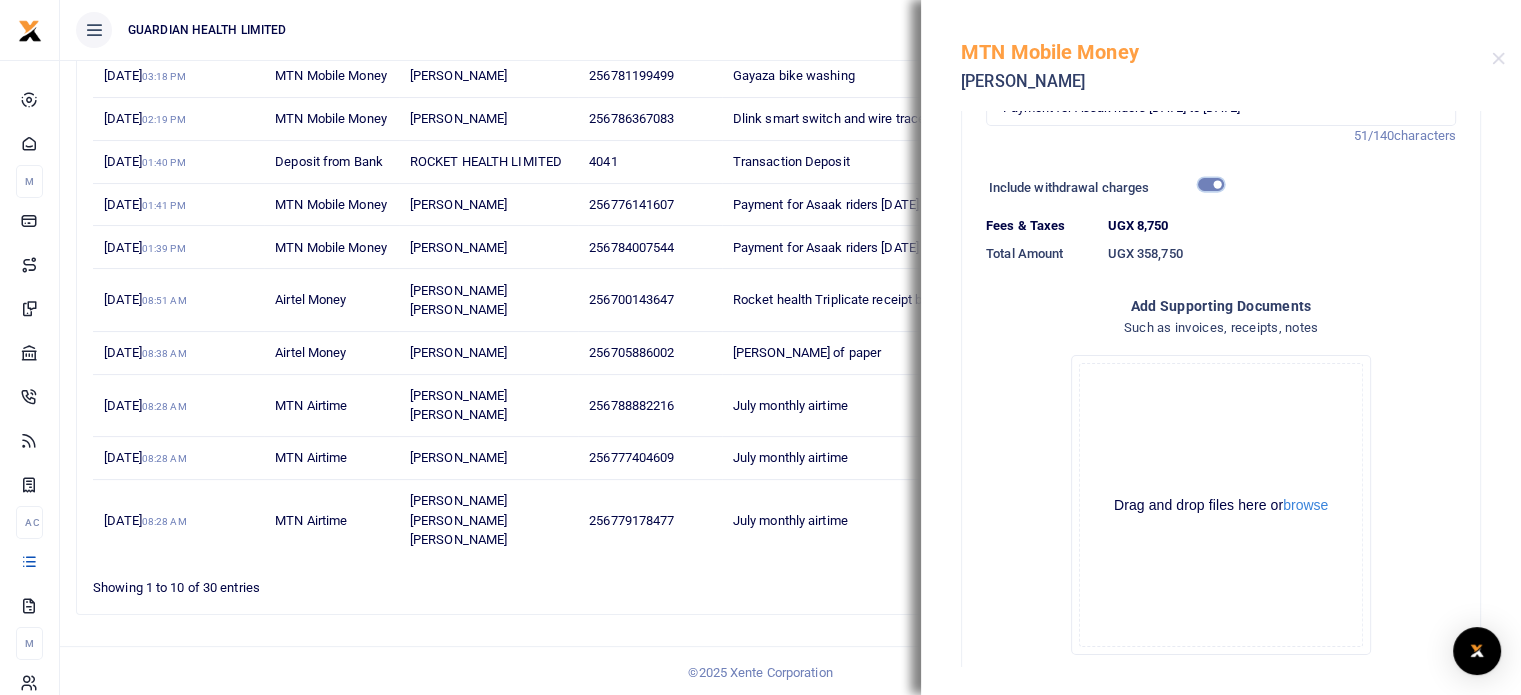 scroll, scrollTop: 503, scrollLeft: 0, axis: vertical 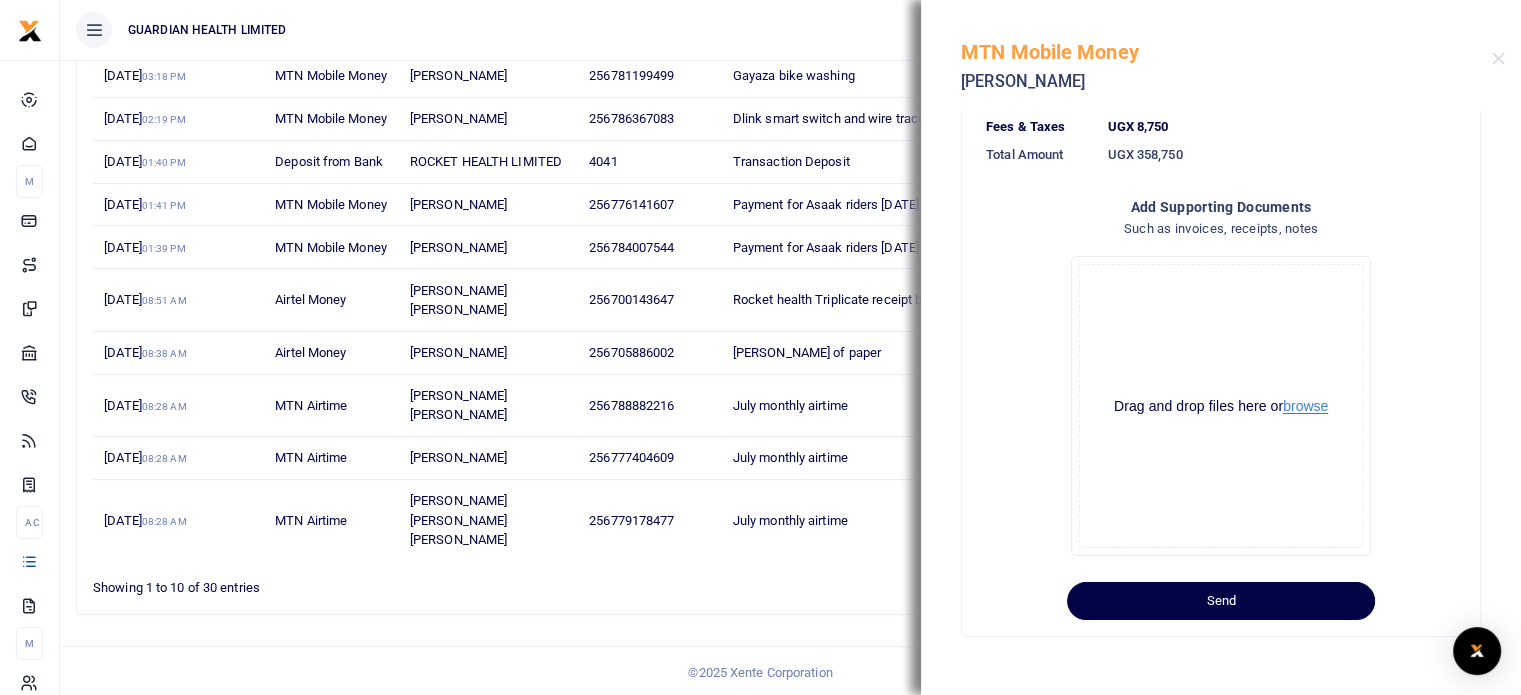 click on "browse" at bounding box center (1305, 406) 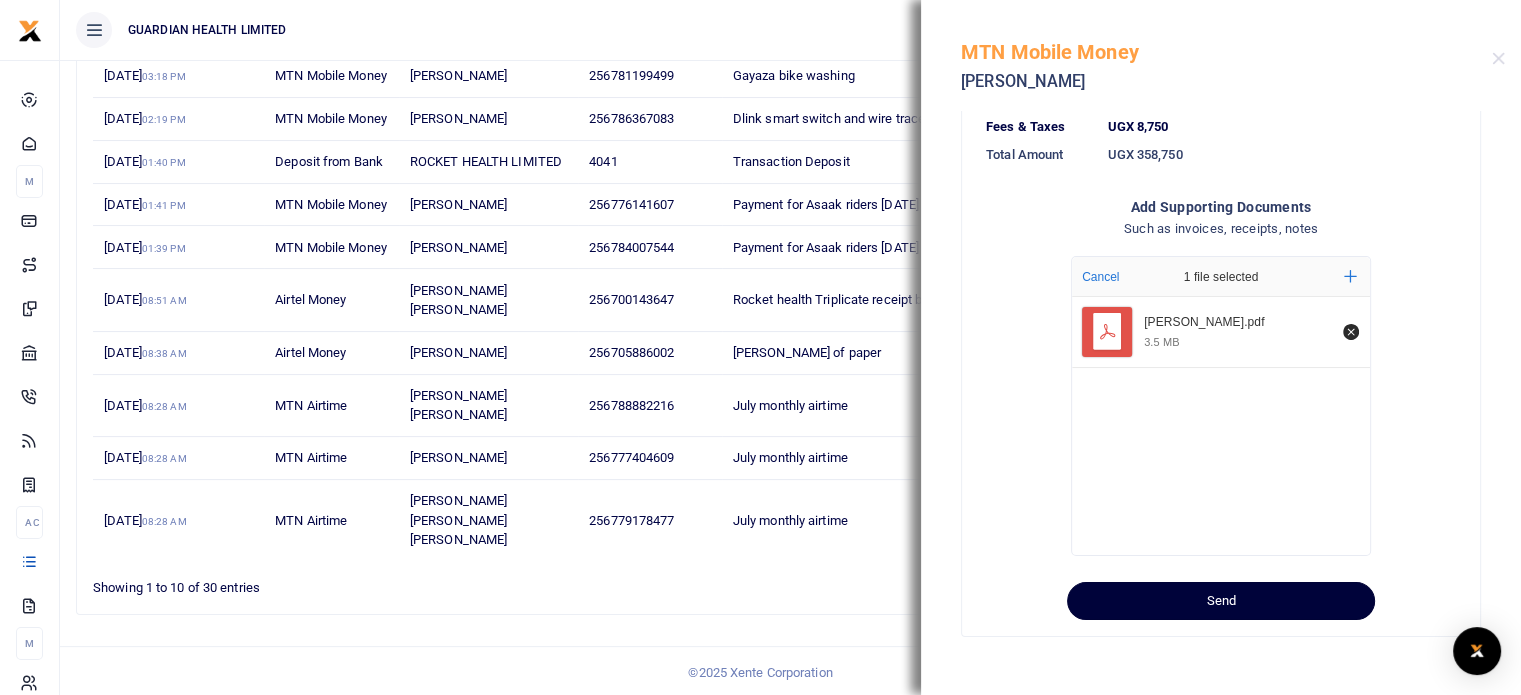 click on "Send" at bounding box center [1221, 601] 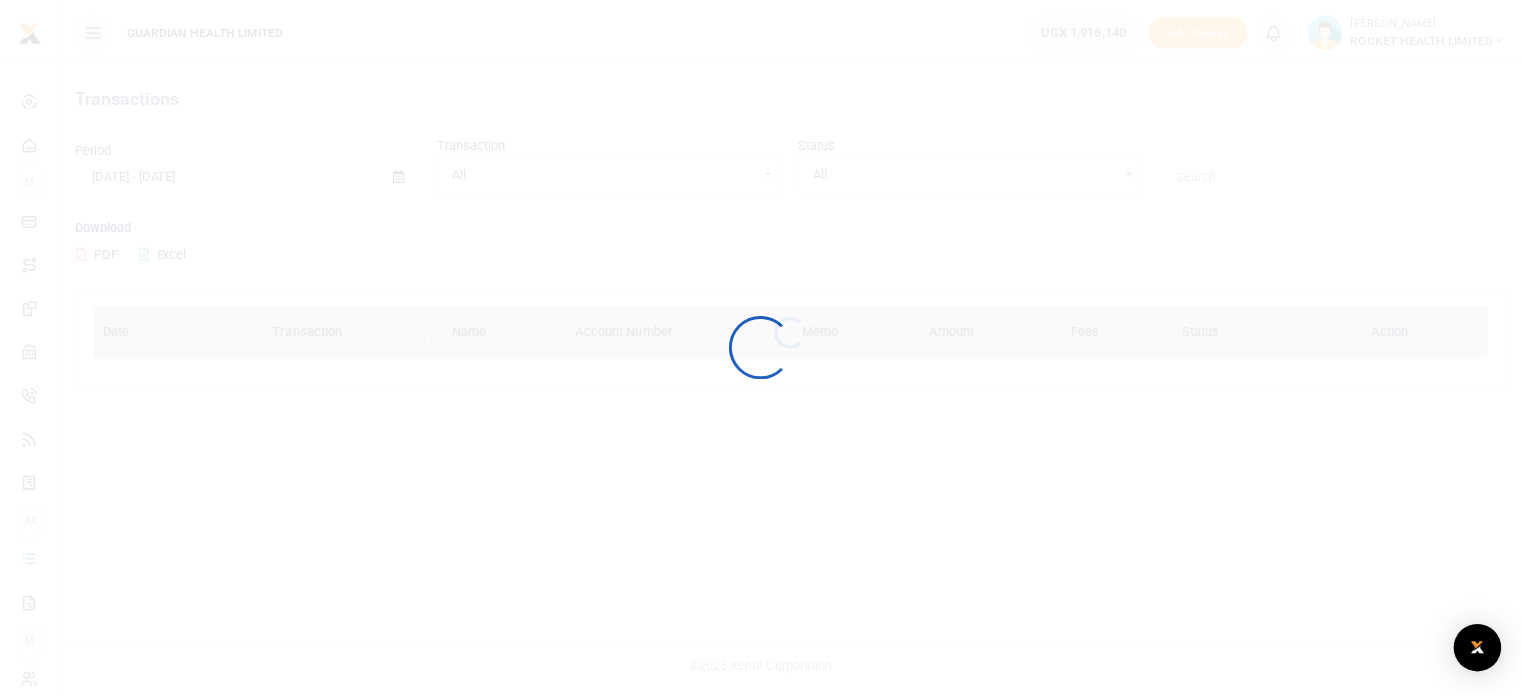 scroll, scrollTop: 0, scrollLeft: 0, axis: both 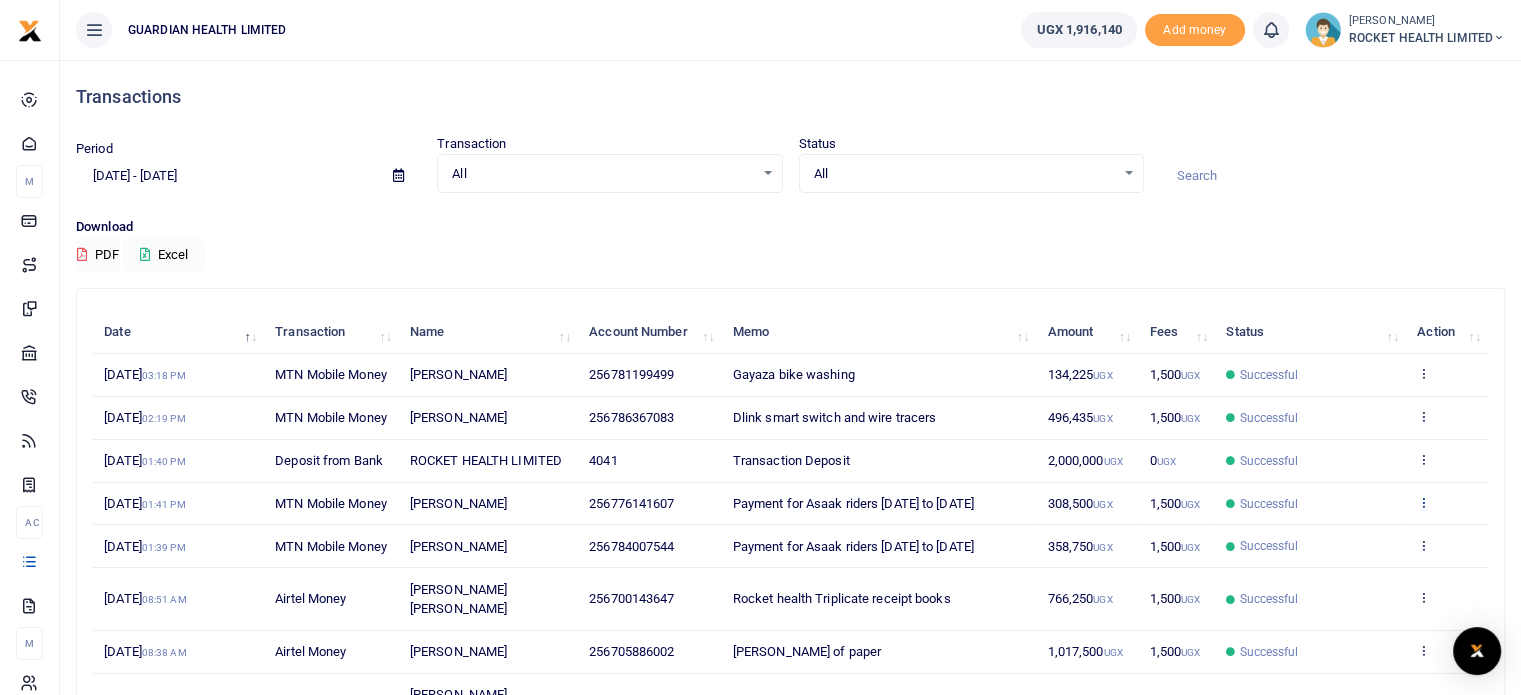 click at bounding box center [1423, 502] 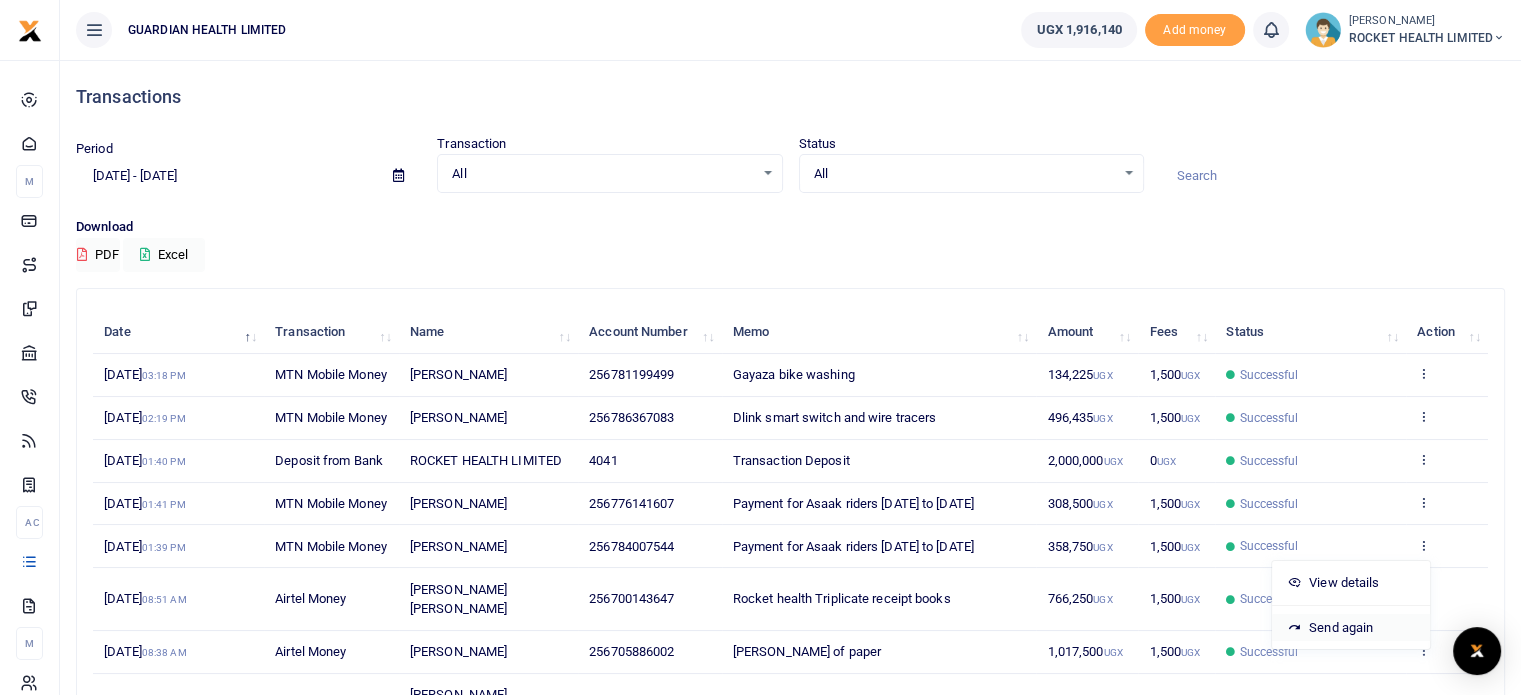 click on "Send again" at bounding box center [1351, 628] 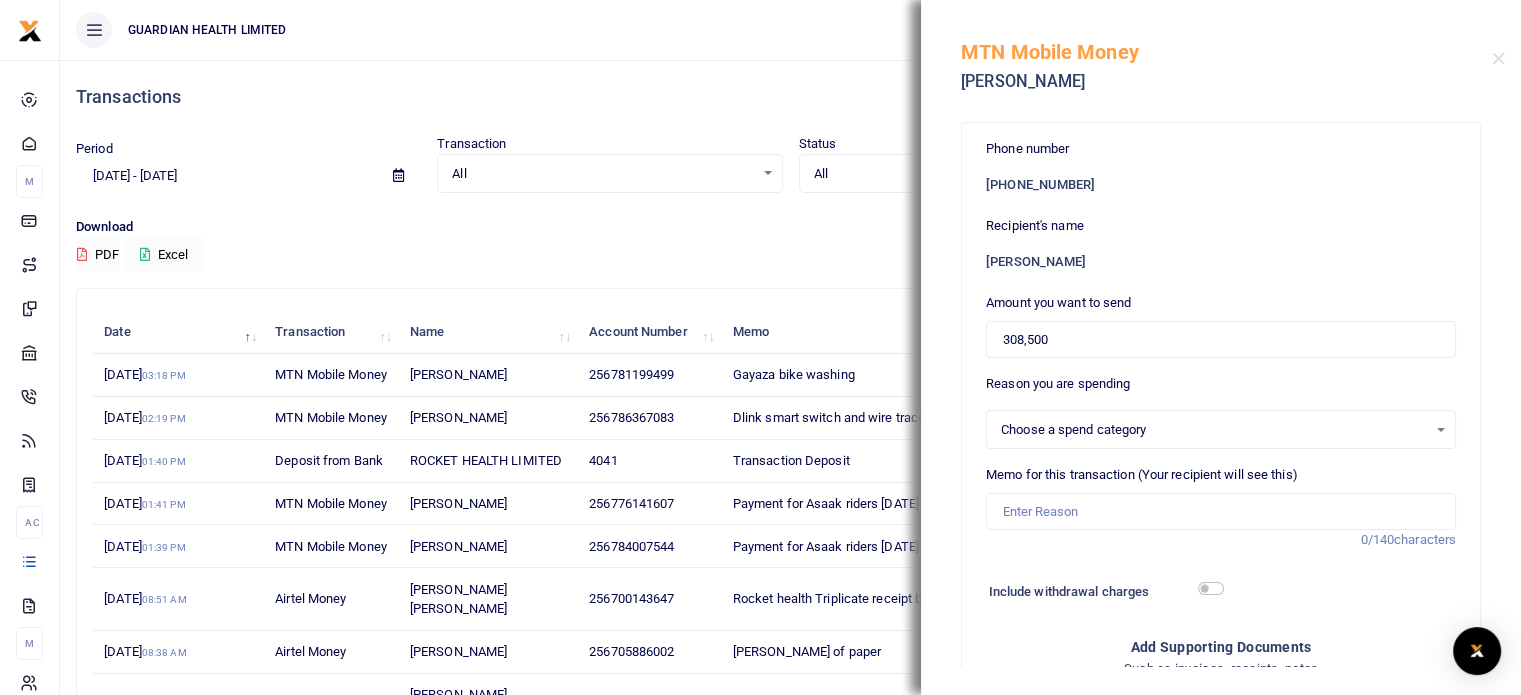 select 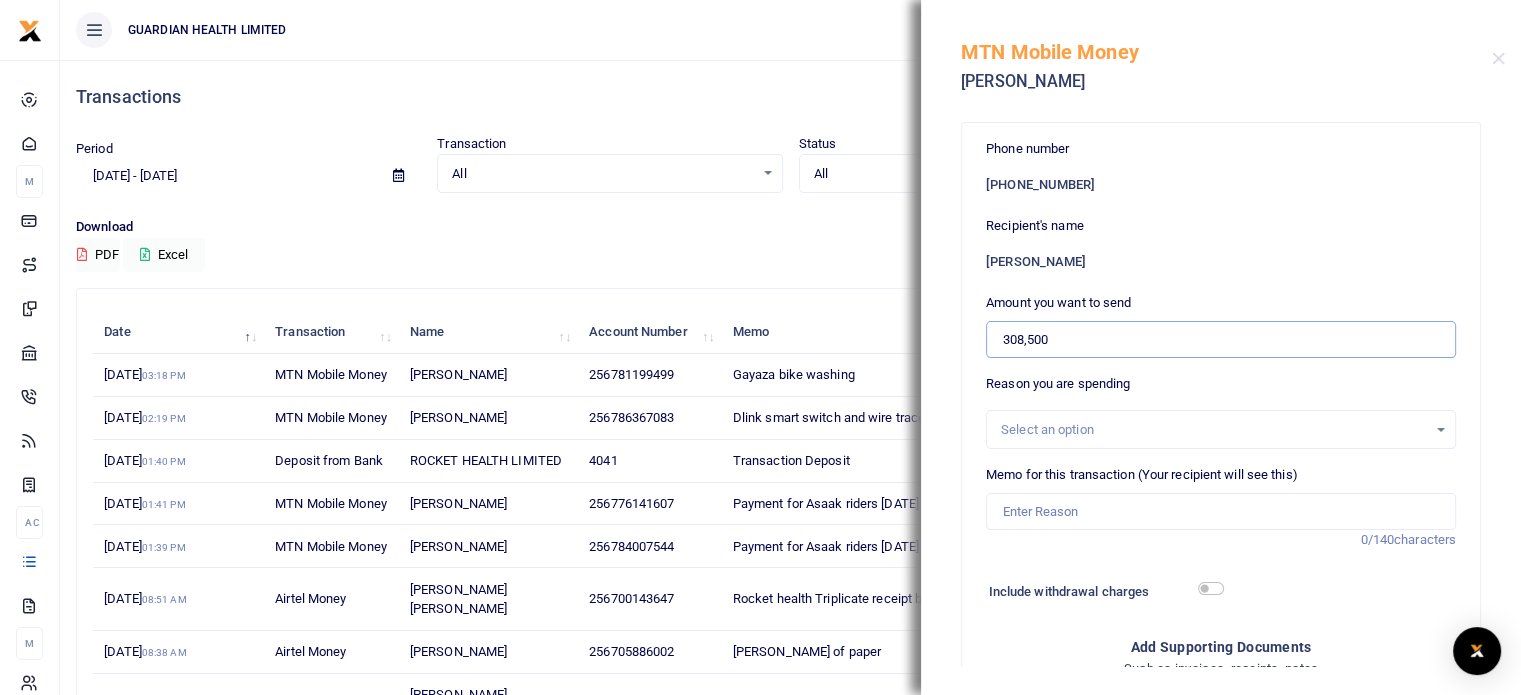 click on "308,500" at bounding box center (1221, 340) 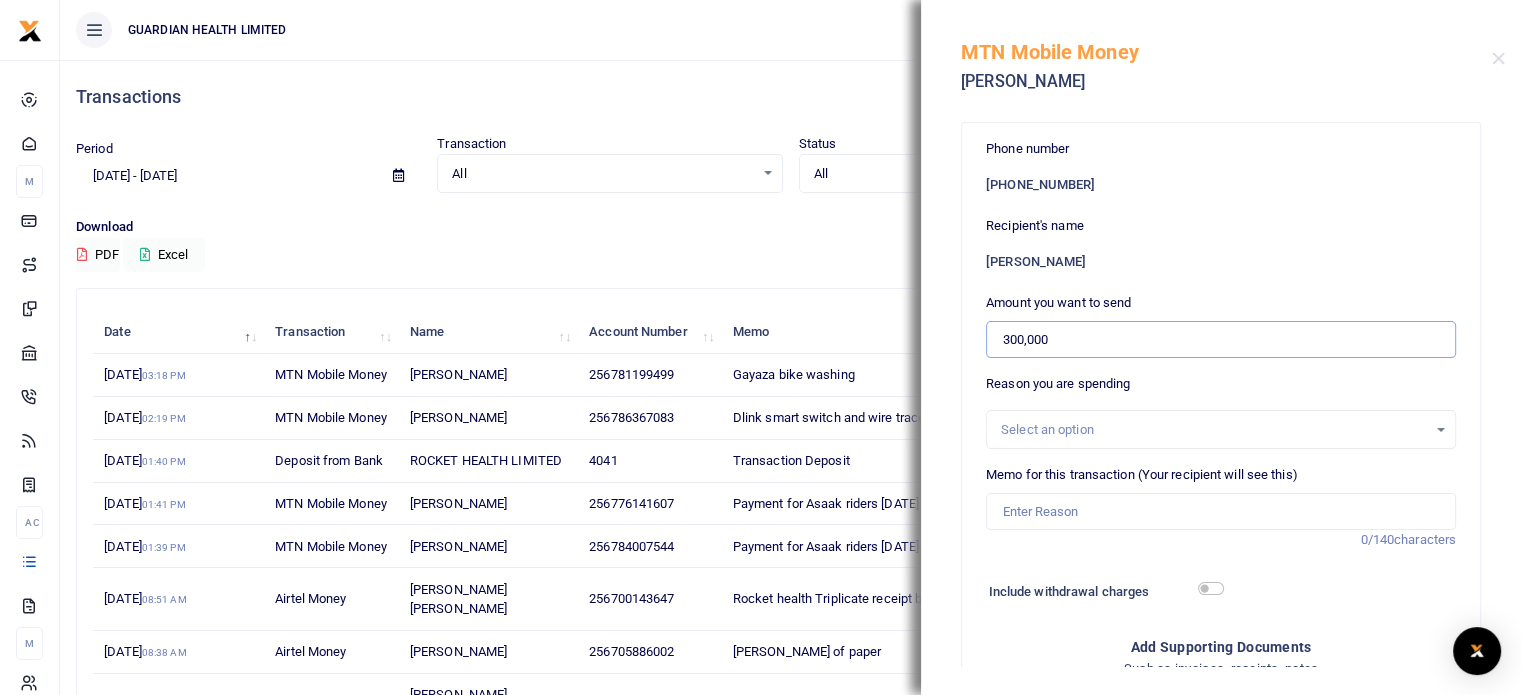 type on "300,000" 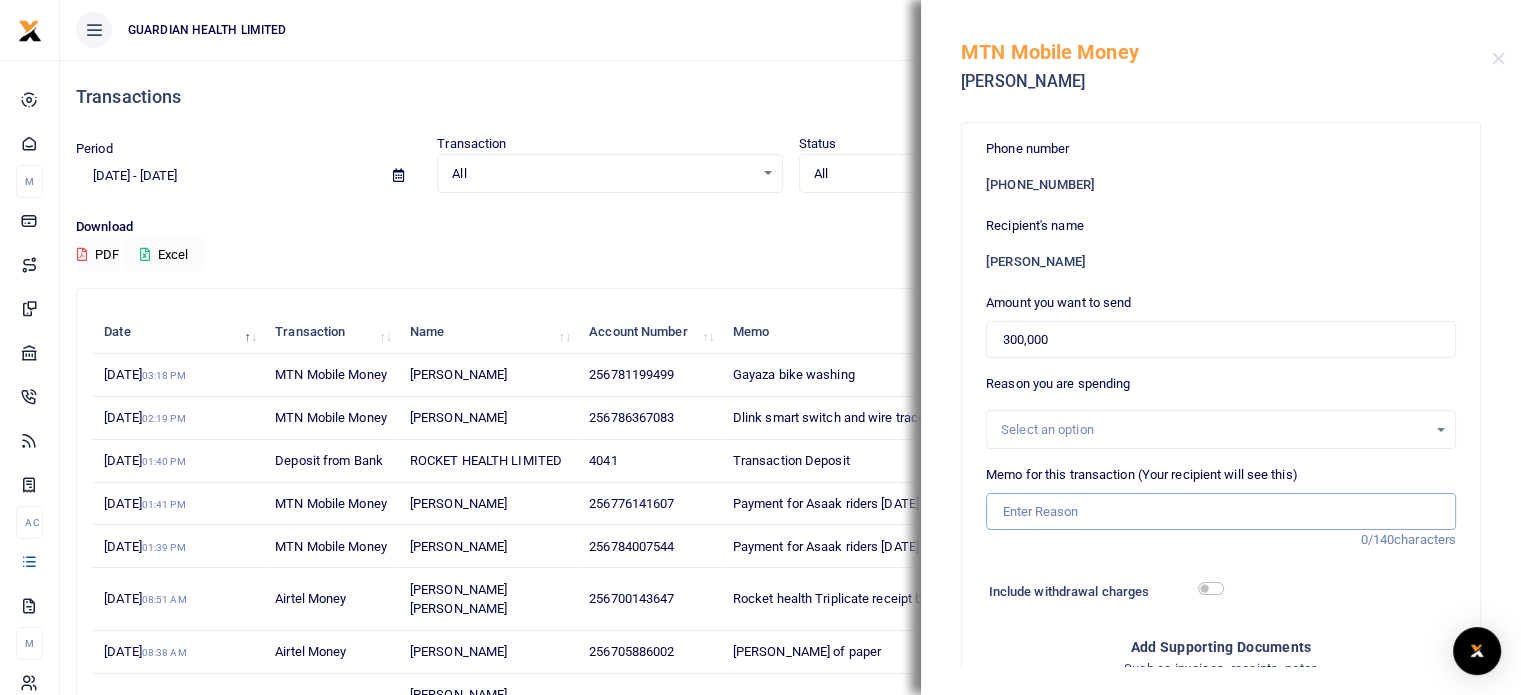 click on "Memo for this transaction (Your recipient will see this)" at bounding box center [1221, 512] 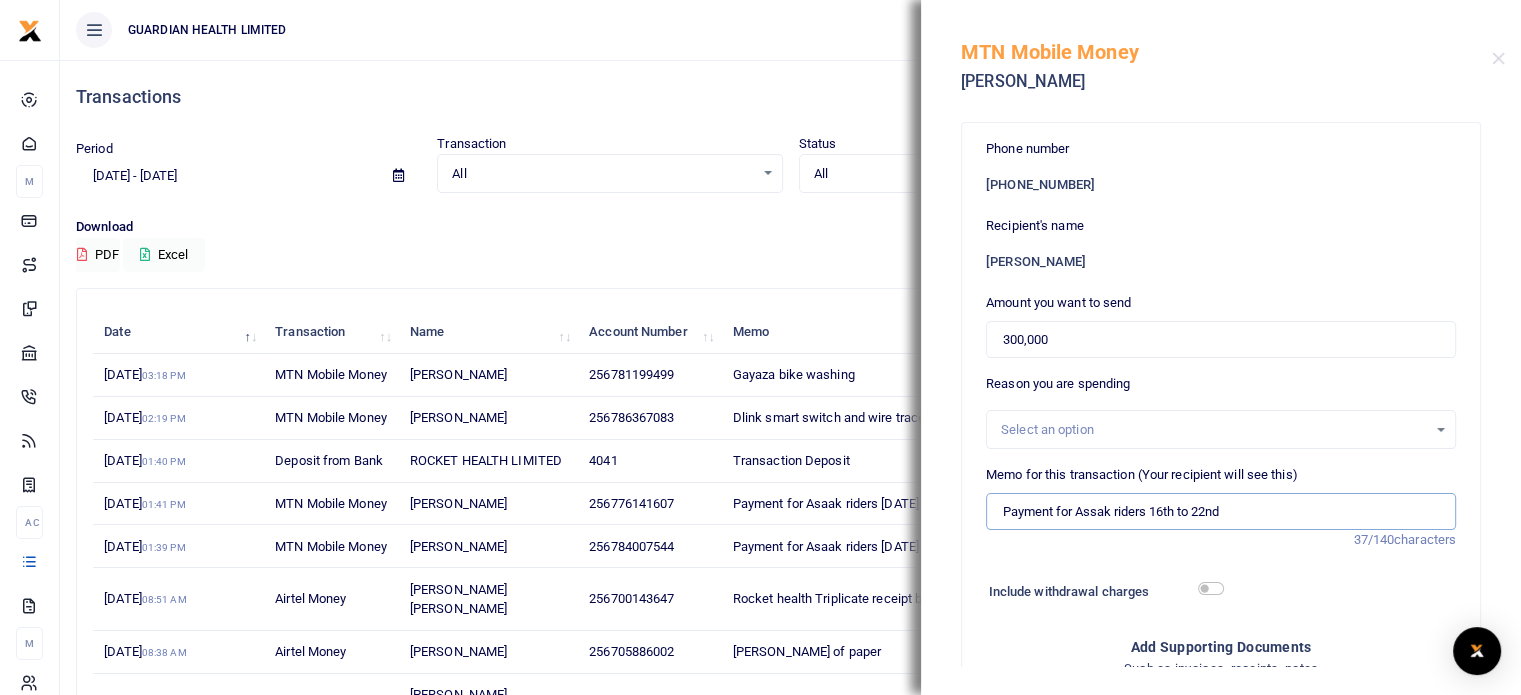 drag, startPoint x: 1230, startPoint y: 518, endPoint x: 1165, endPoint y: 518, distance: 65 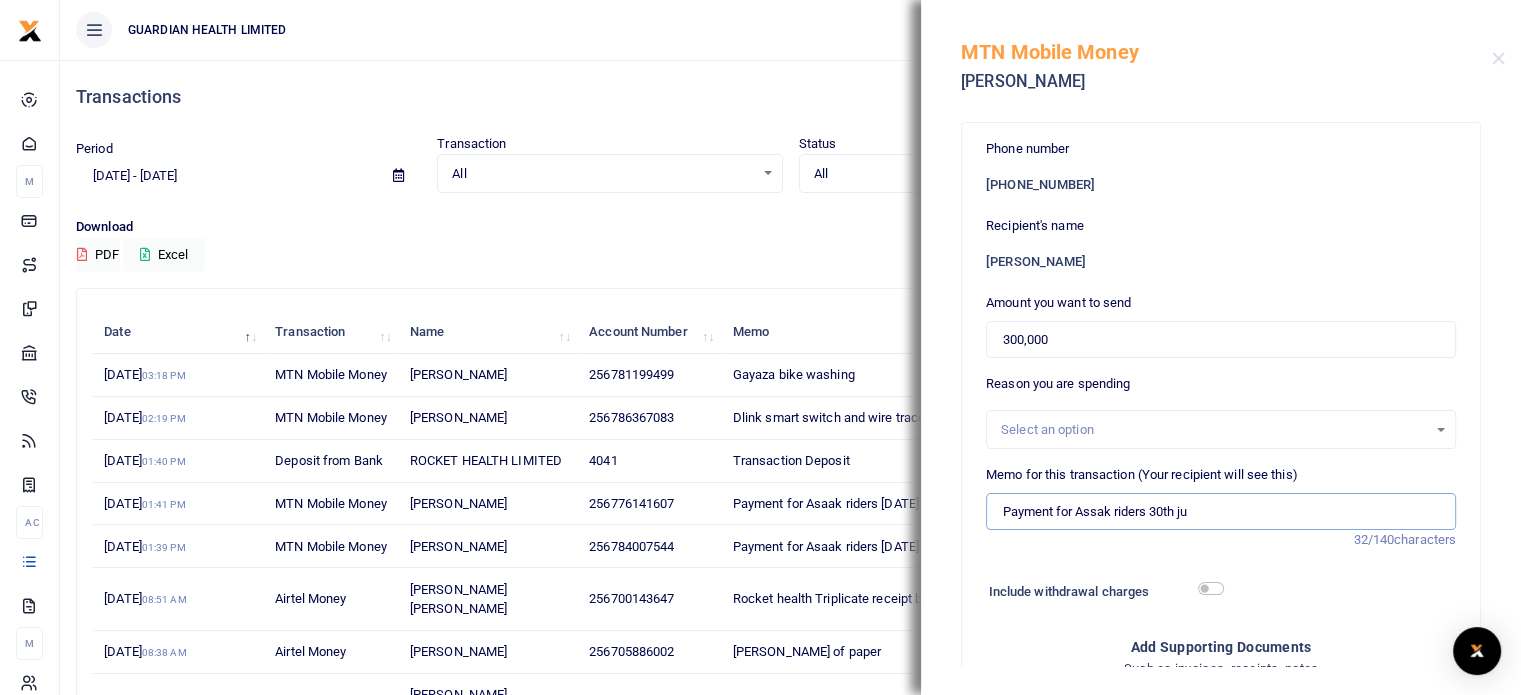 click on "Payment for Assak riders 30th ju" at bounding box center [1221, 512] 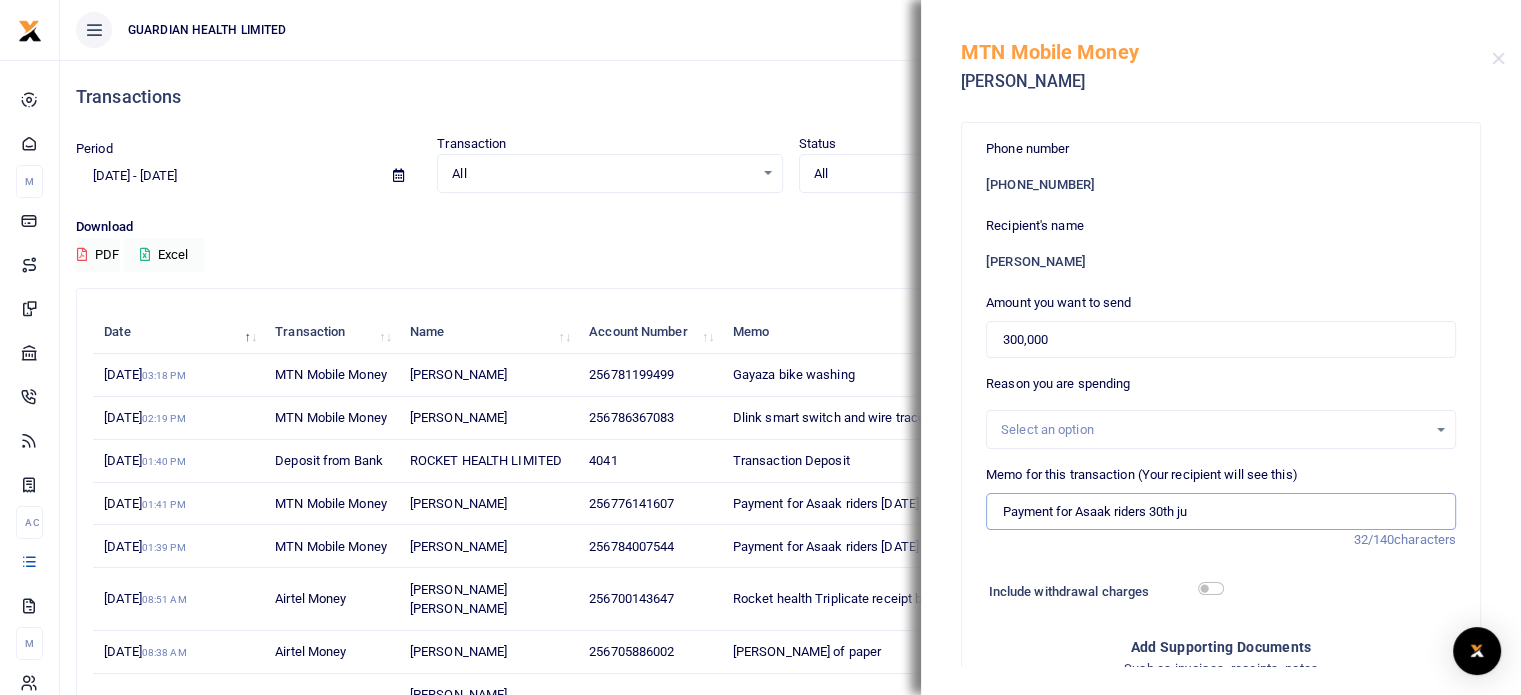 click on "Payment for Asaak riders 30th ju" at bounding box center [1221, 512] 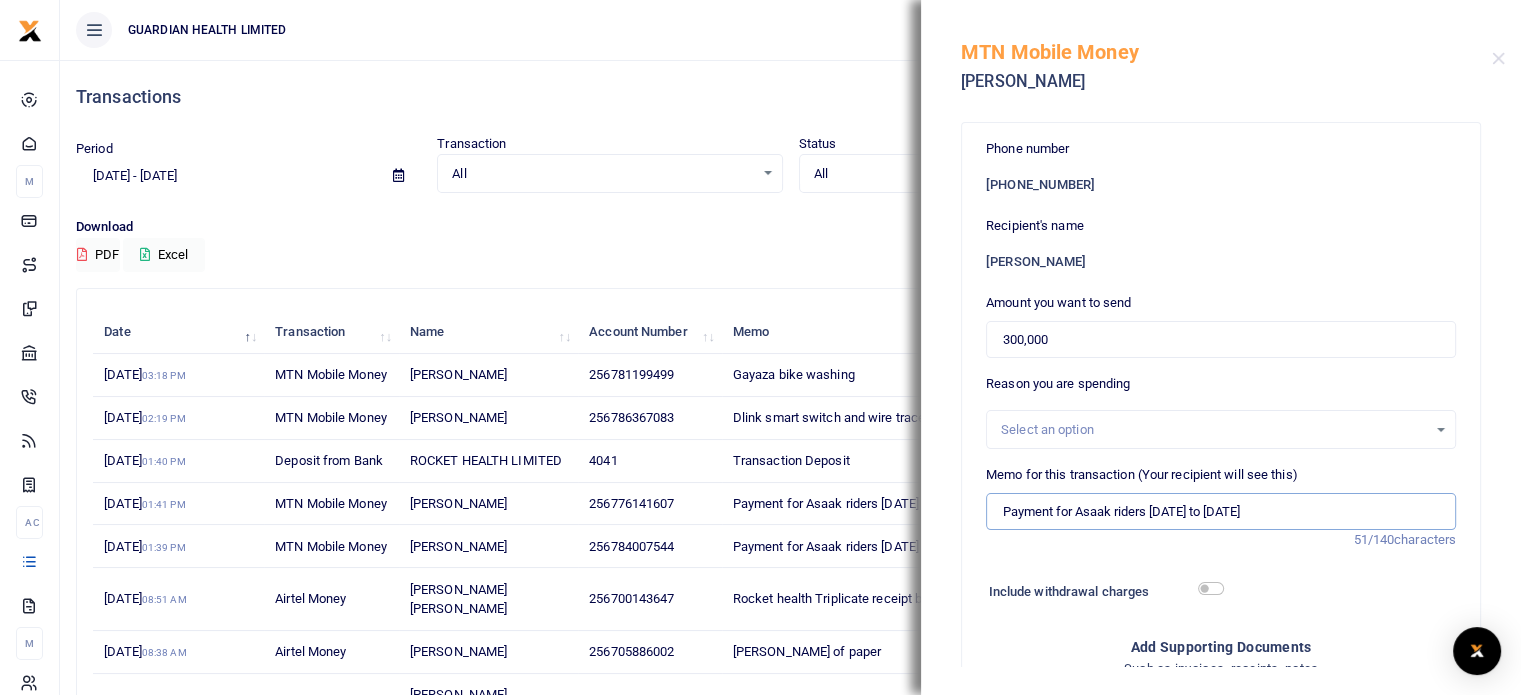 type on "Payment for Asaak riders 30th June to 6th July 2025" 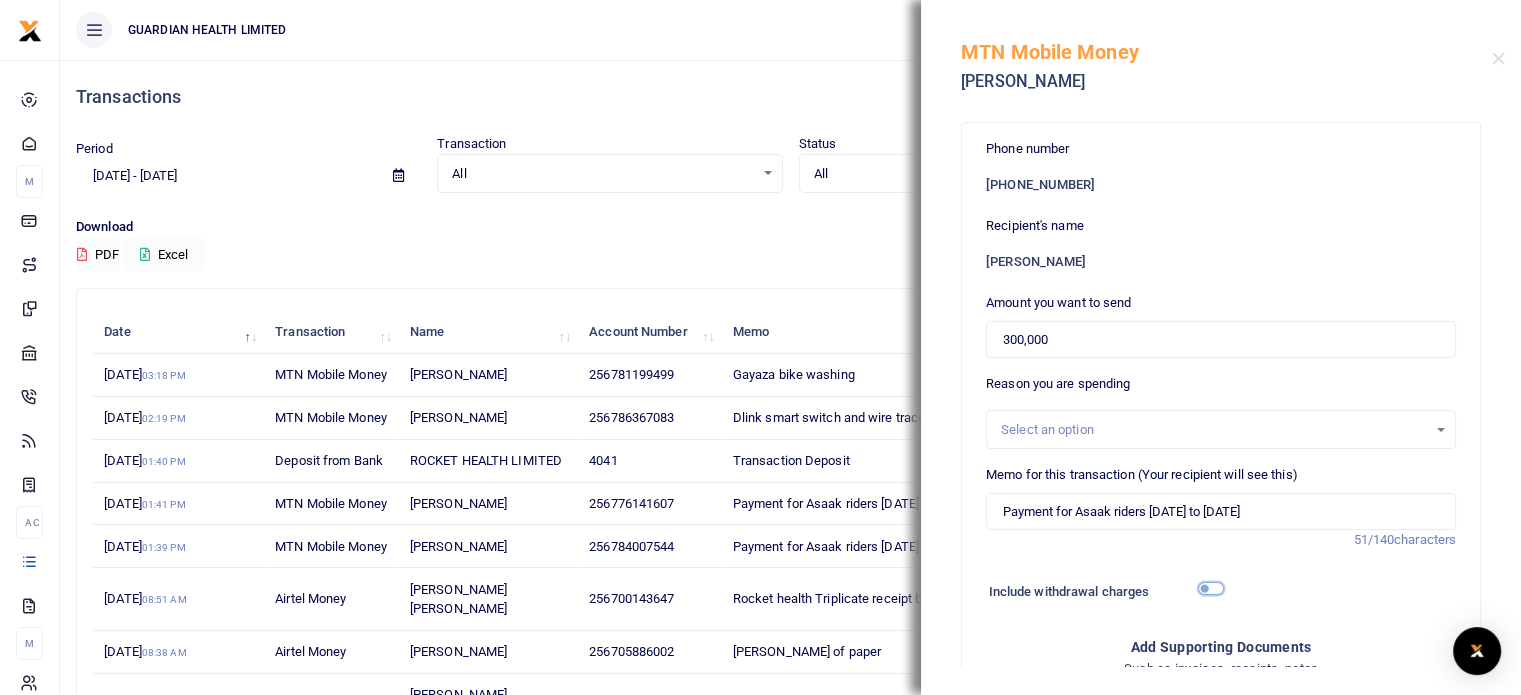 click at bounding box center [1211, 588] 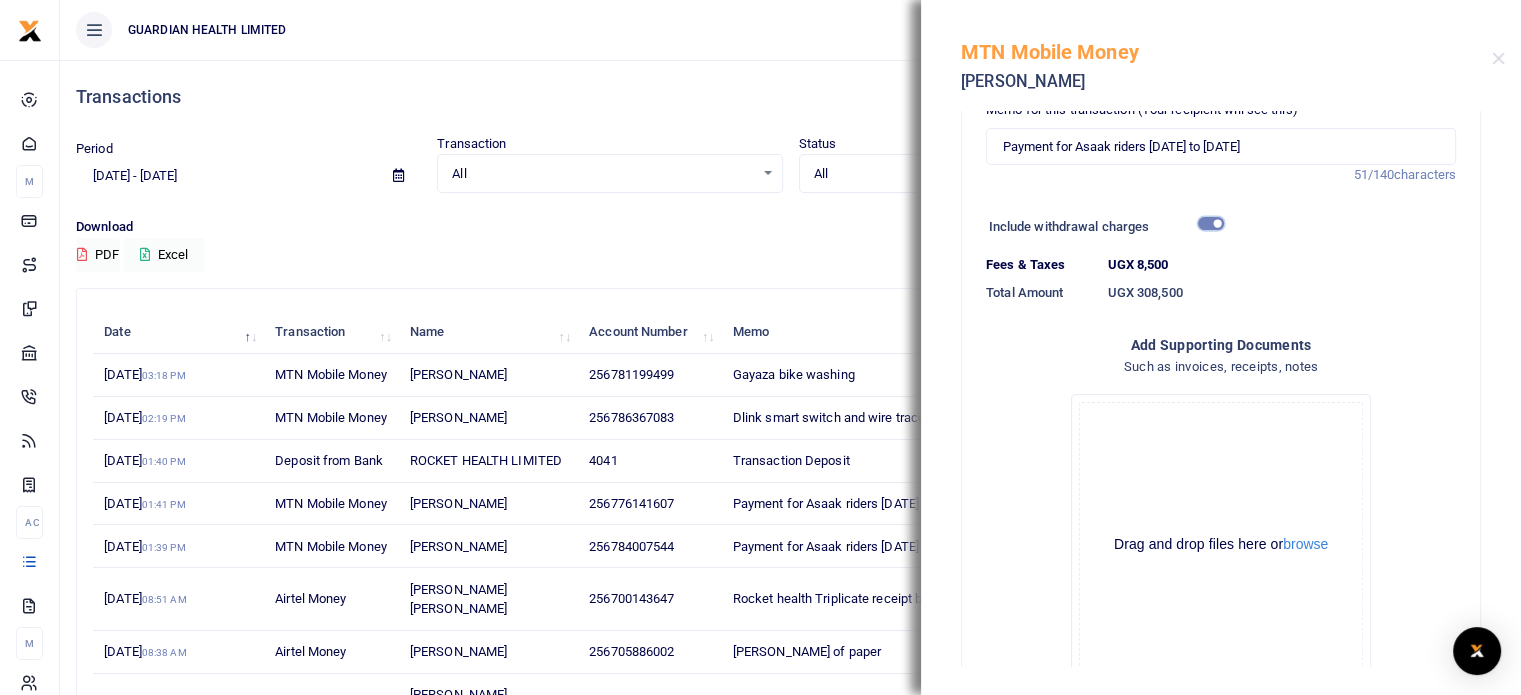 scroll, scrollTop: 400, scrollLeft: 0, axis: vertical 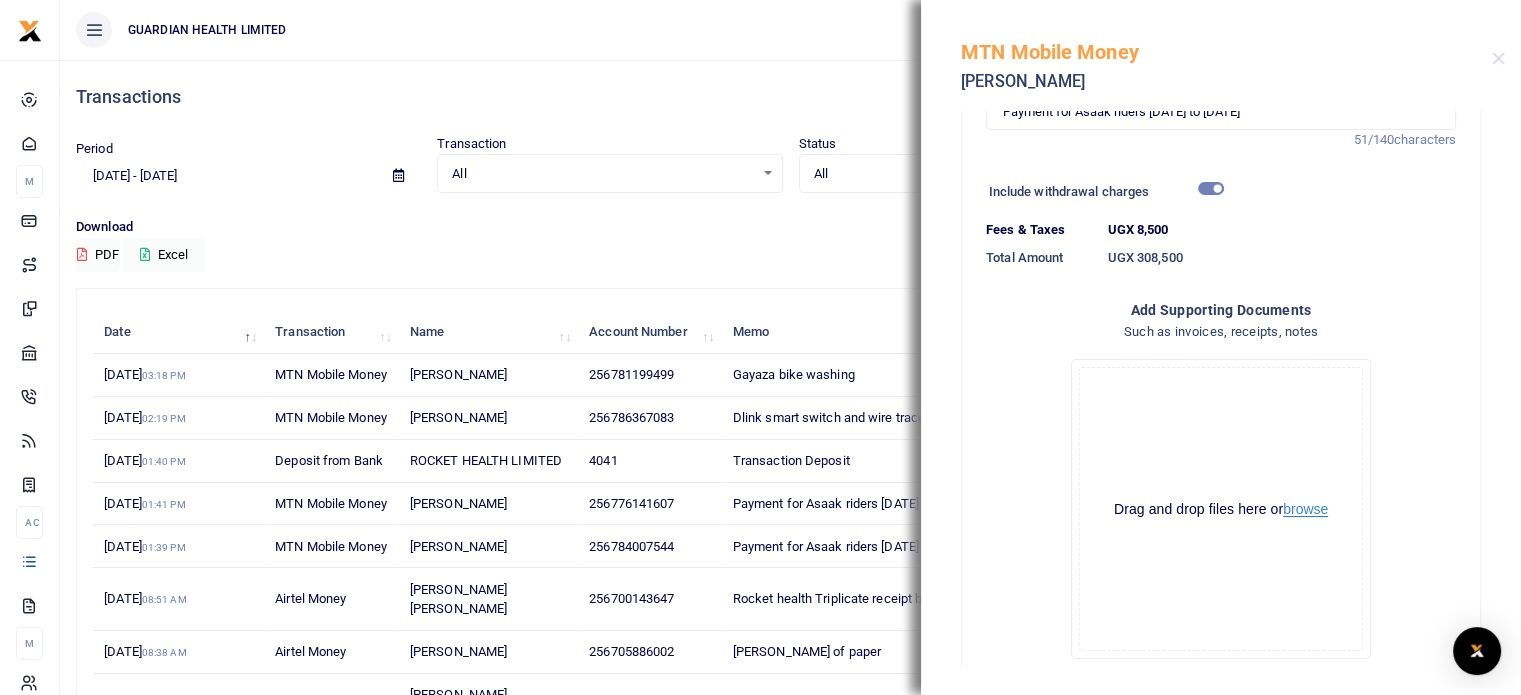 click on "browse" at bounding box center (1305, 509) 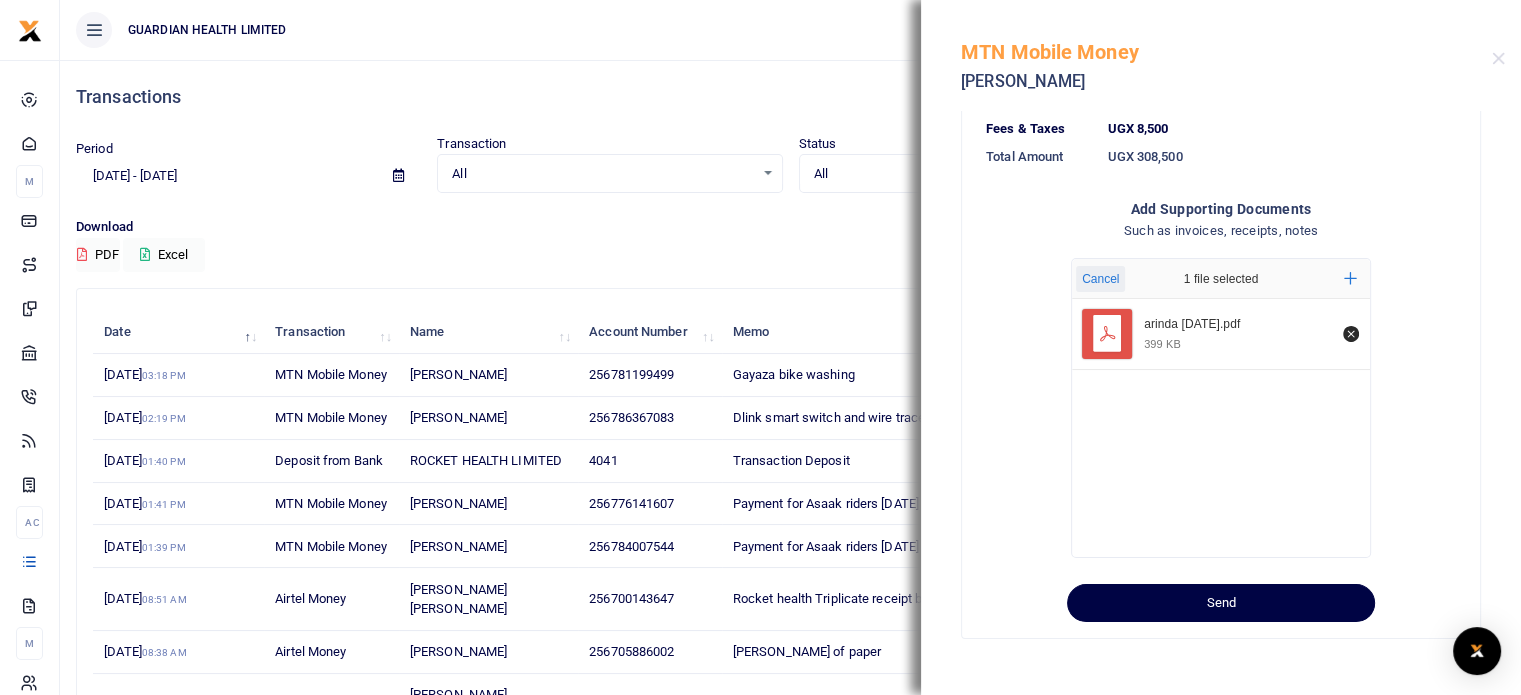 scroll, scrollTop: 503, scrollLeft: 0, axis: vertical 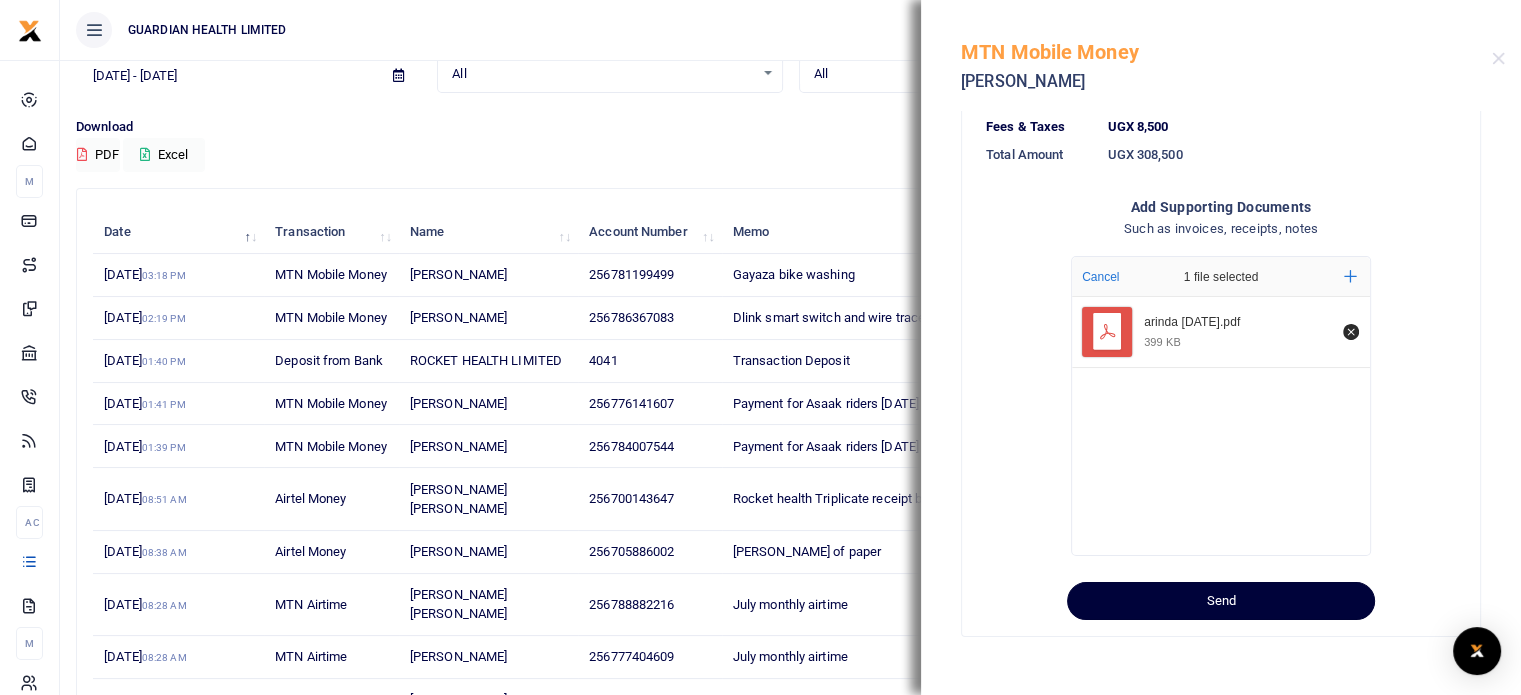 click on "Send" at bounding box center (1221, 601) 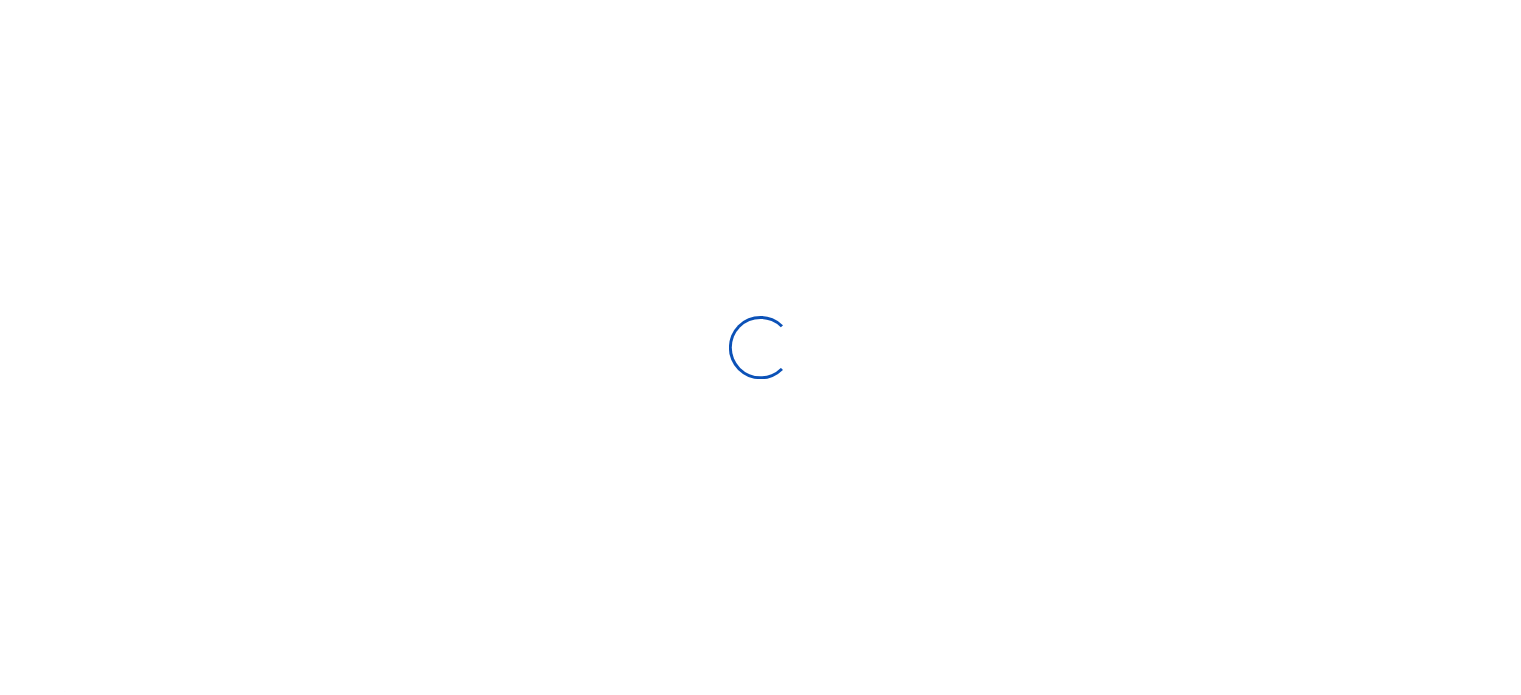 scroll, scrollTop: 0, scrollLeft: 0, axis: both 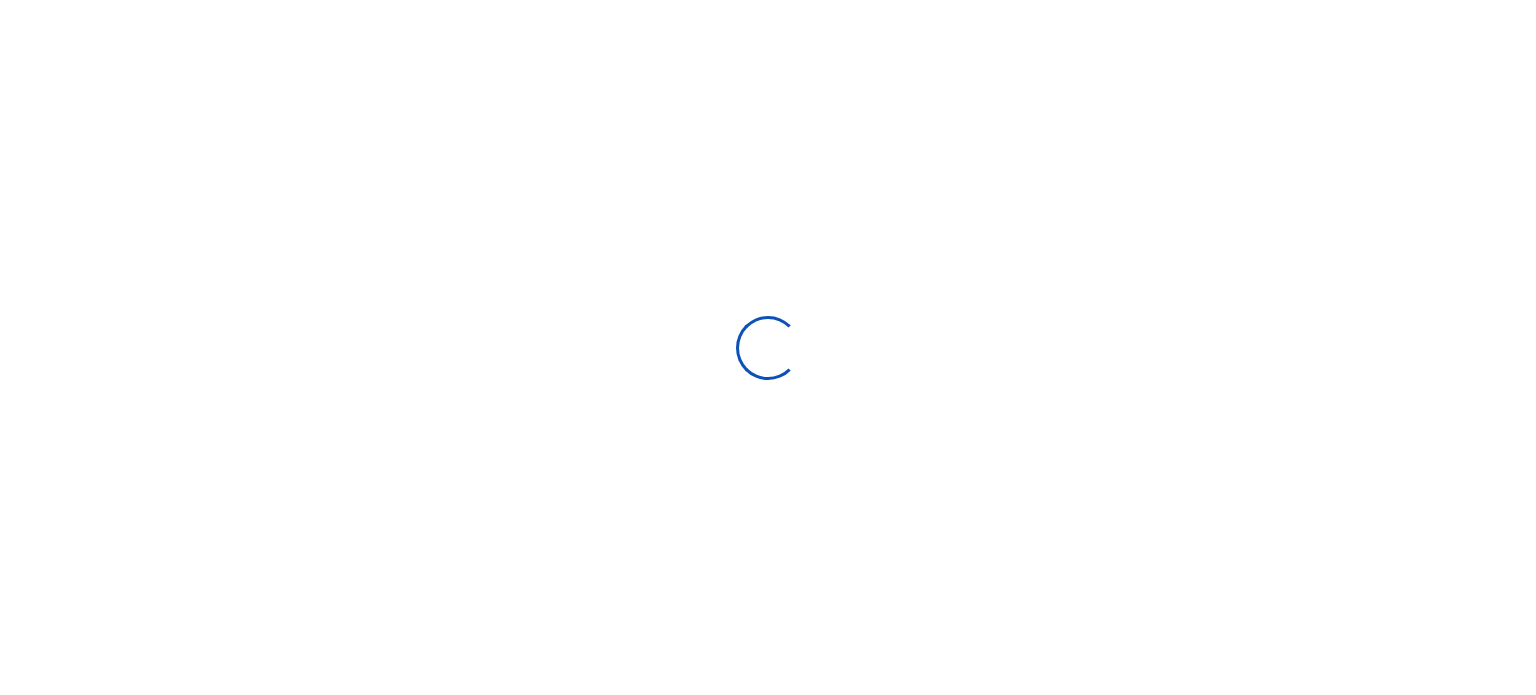 type on "[DATE] - [DATE]" 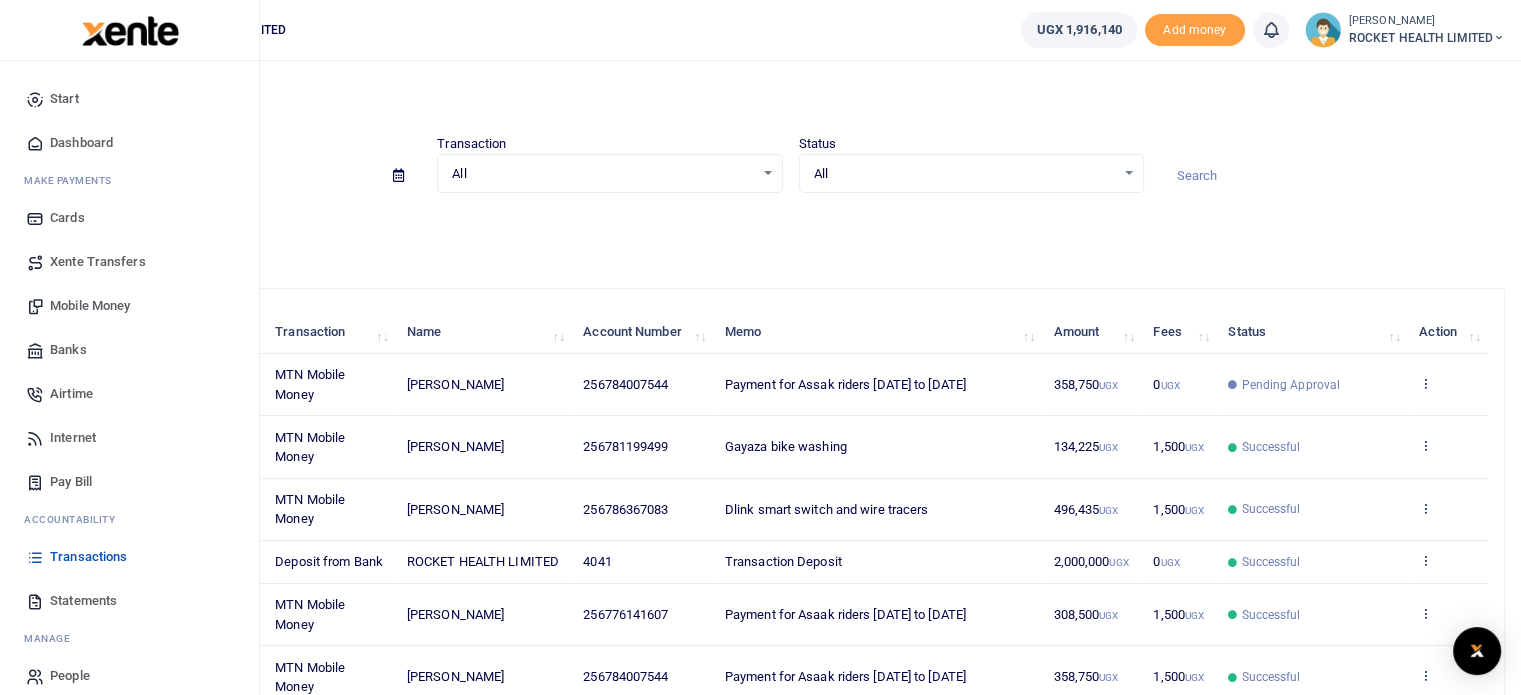 click on "Mobile Money" at bounding box center [90, 306] 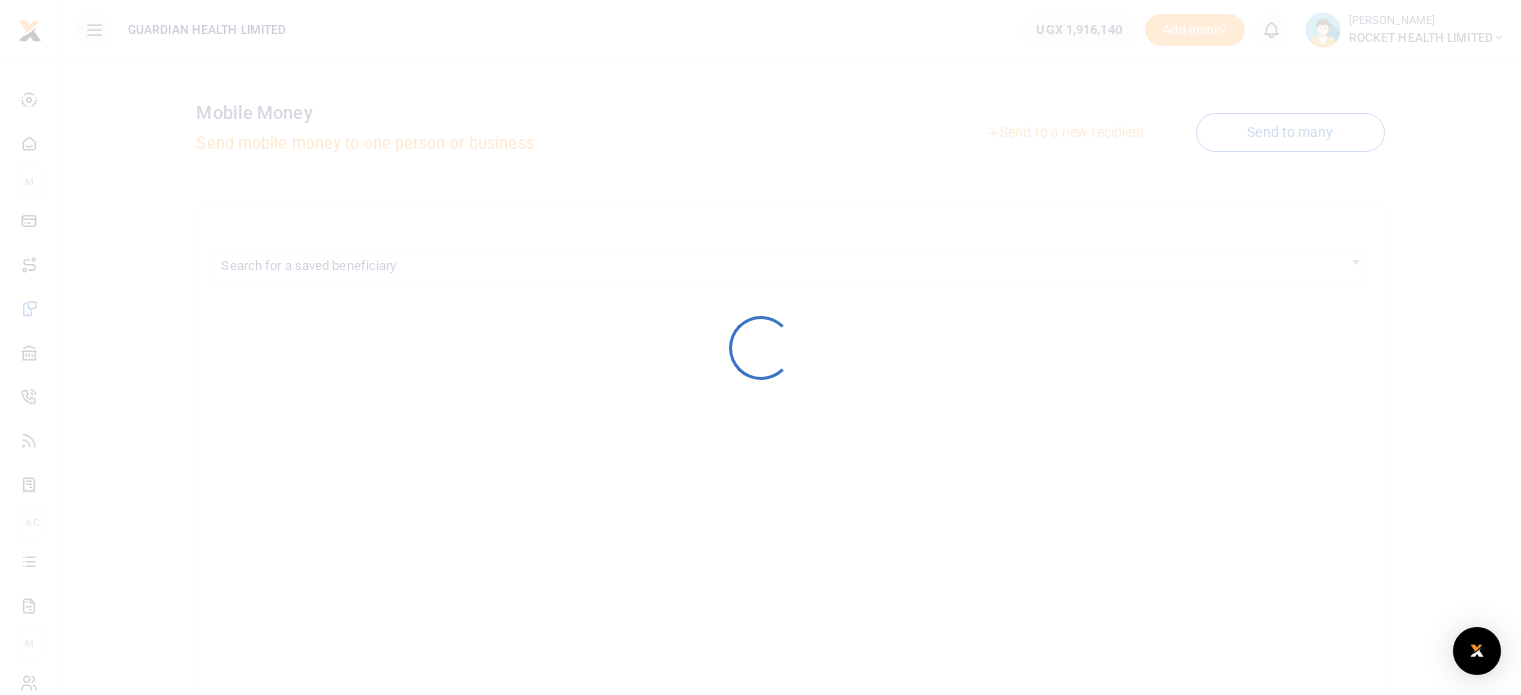 scroll, scrollTop: 0, scrollLeft: 0, axis: both 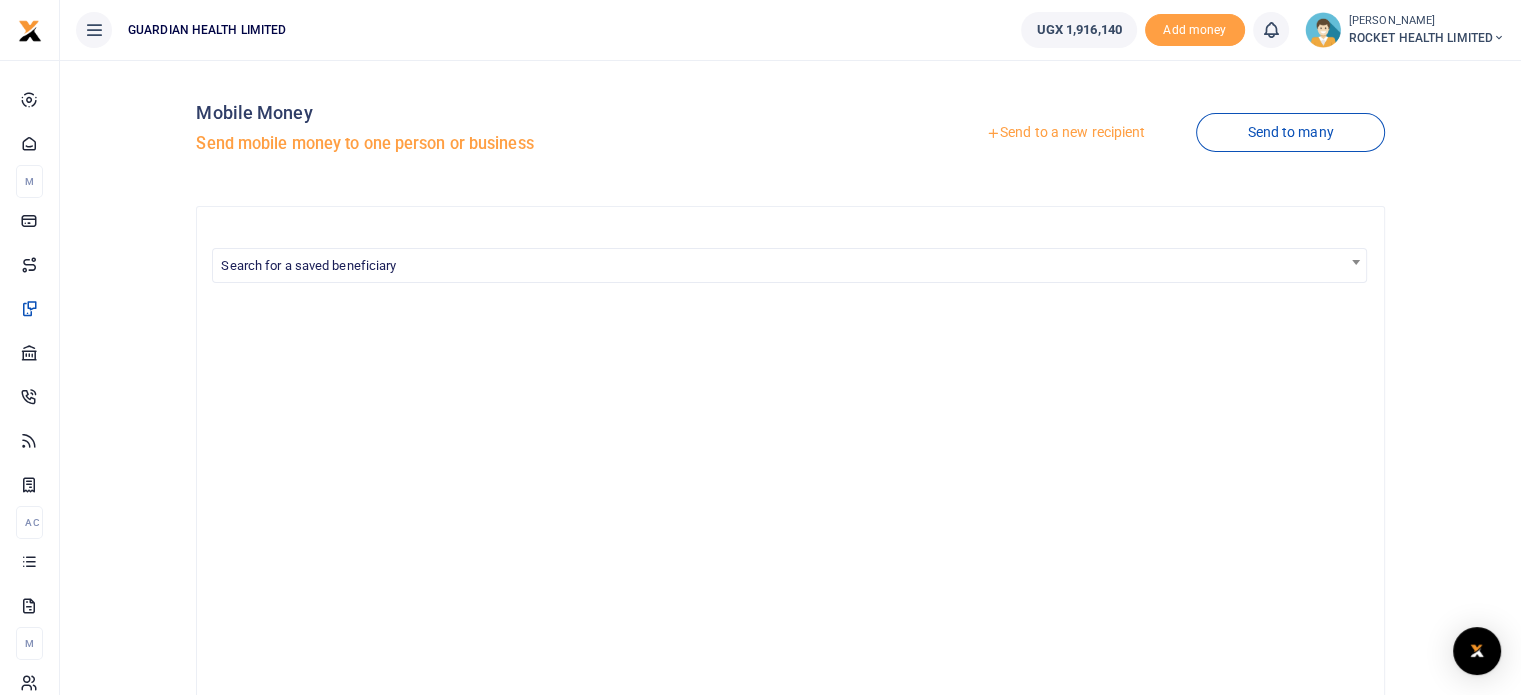 click on "Send to a new recipient" at bounding box center (1065, 133) 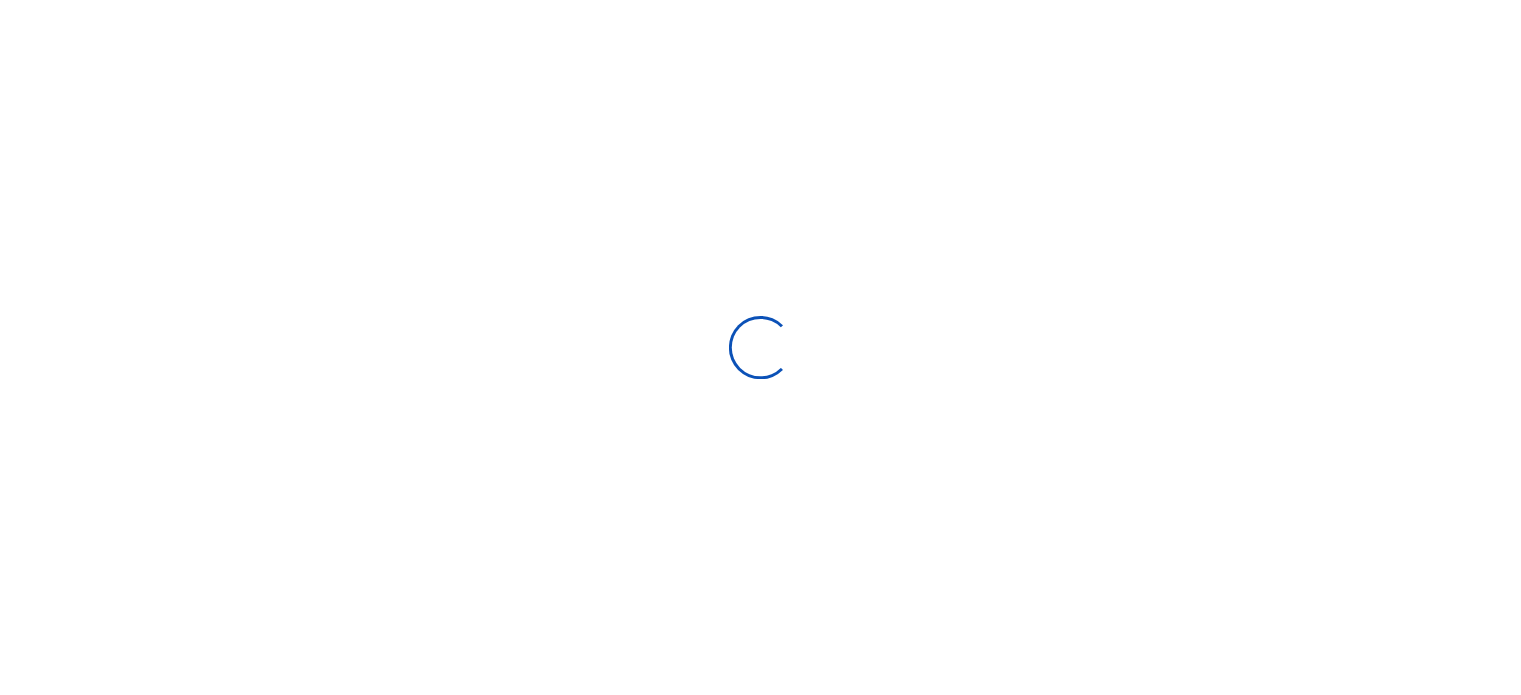 scroll, scrollTop: 0, scrollLeft: 0, axis: both 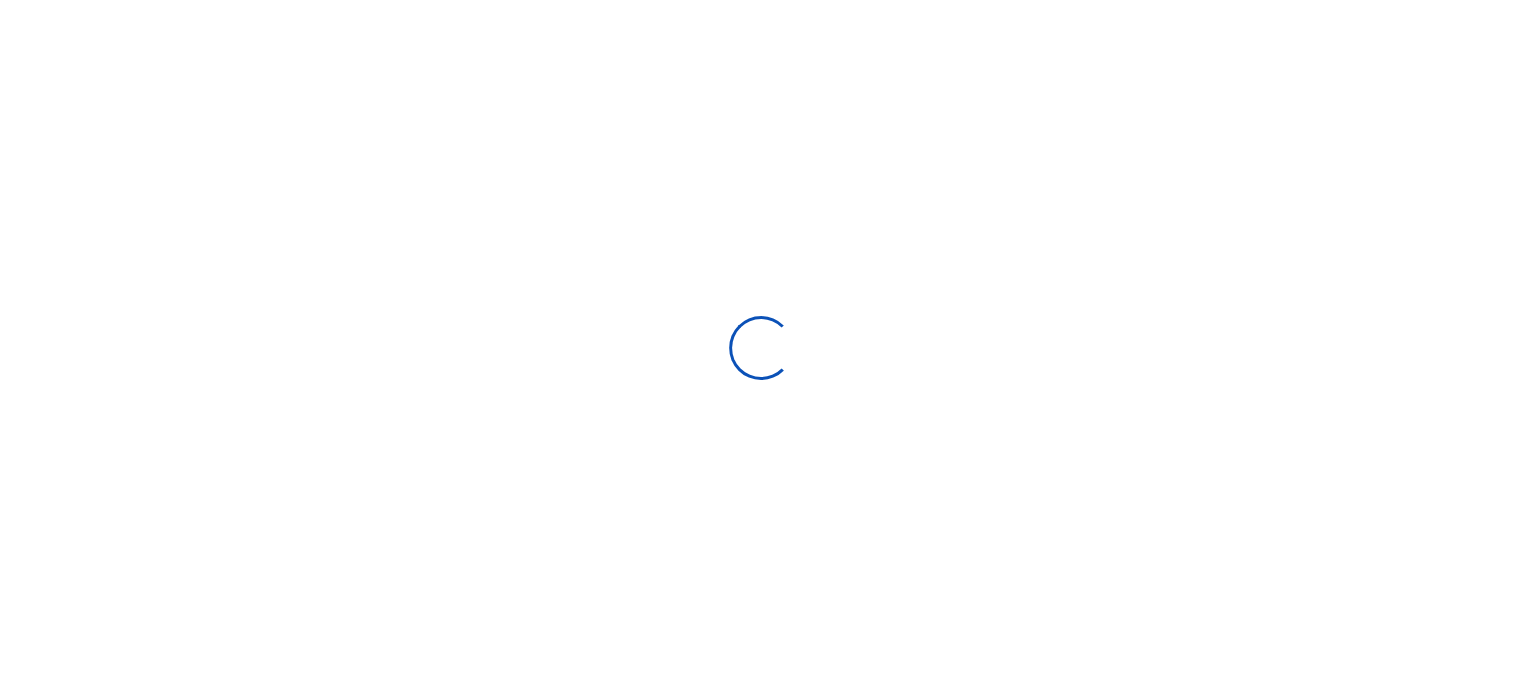 select 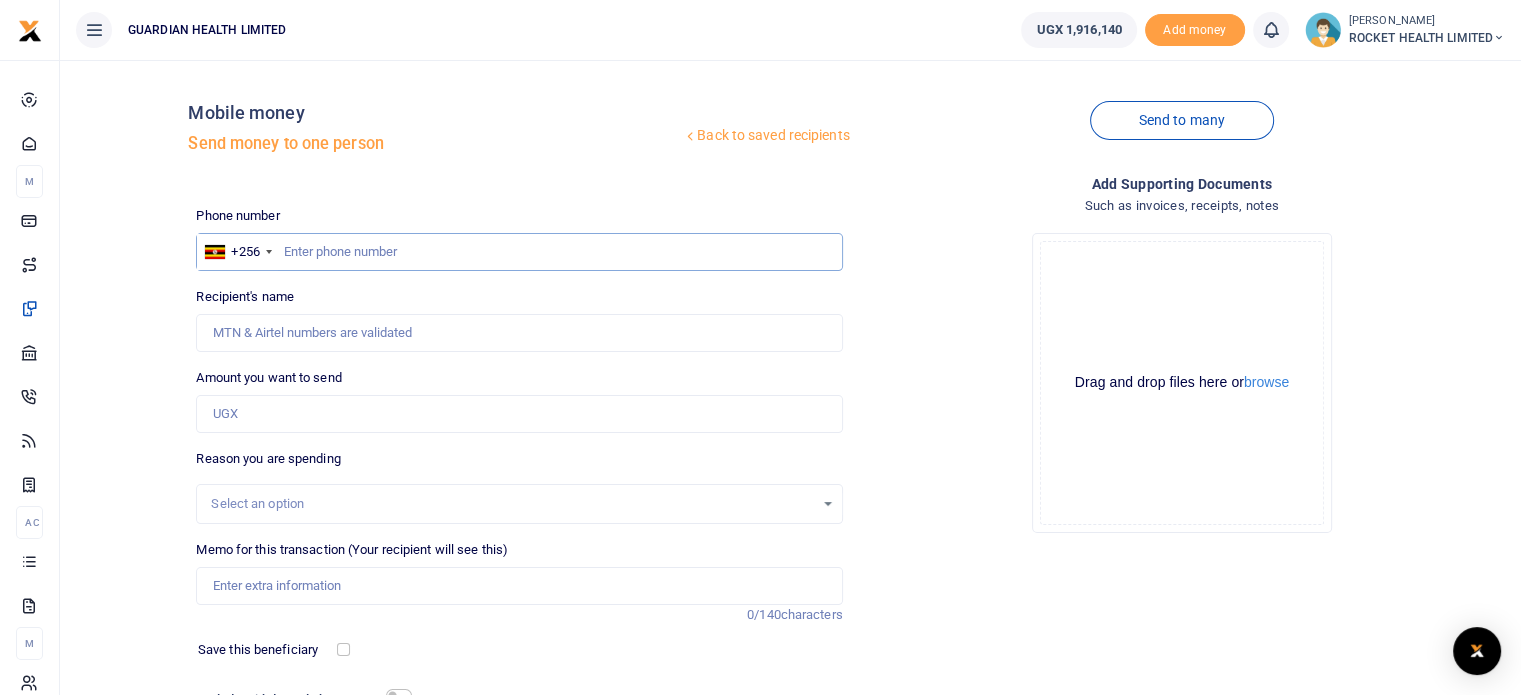 click at bounding box center [519, 252] 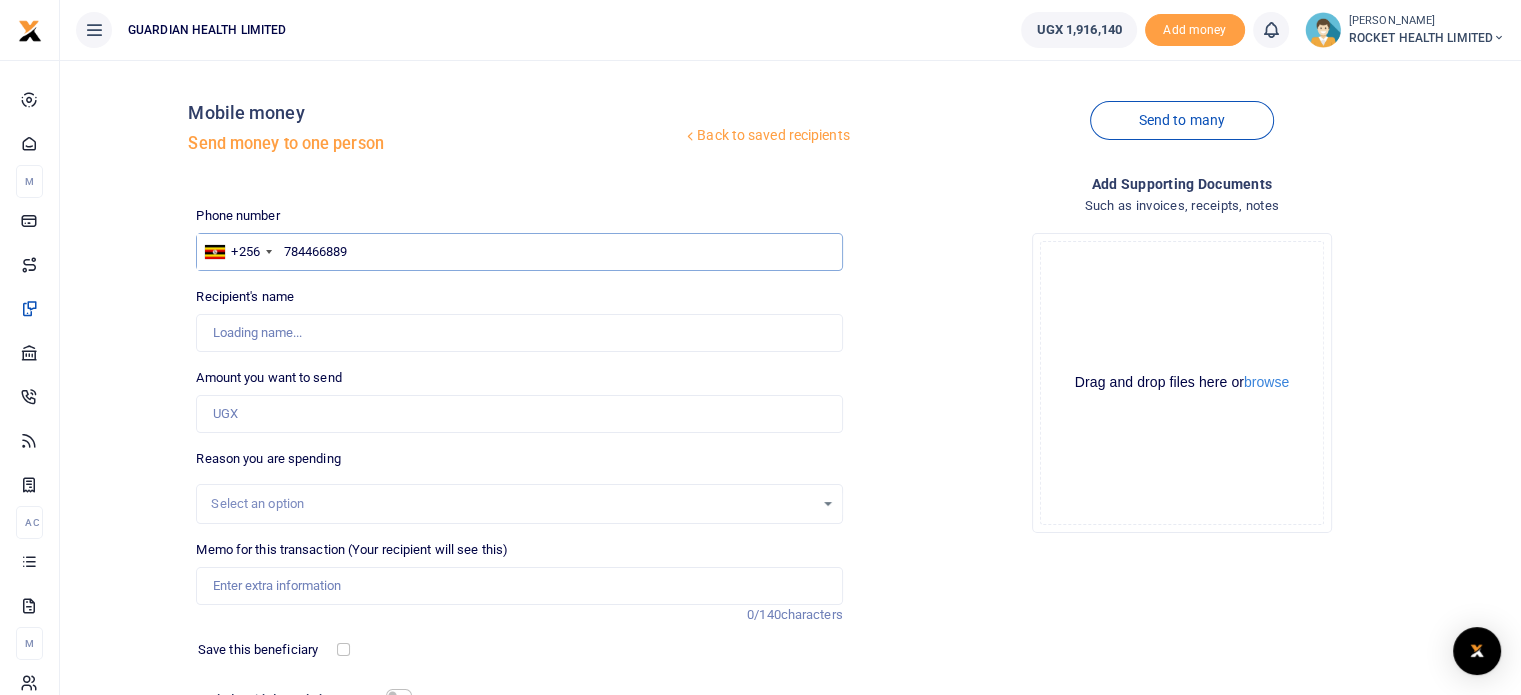 type on "[PERSON_NAME]" 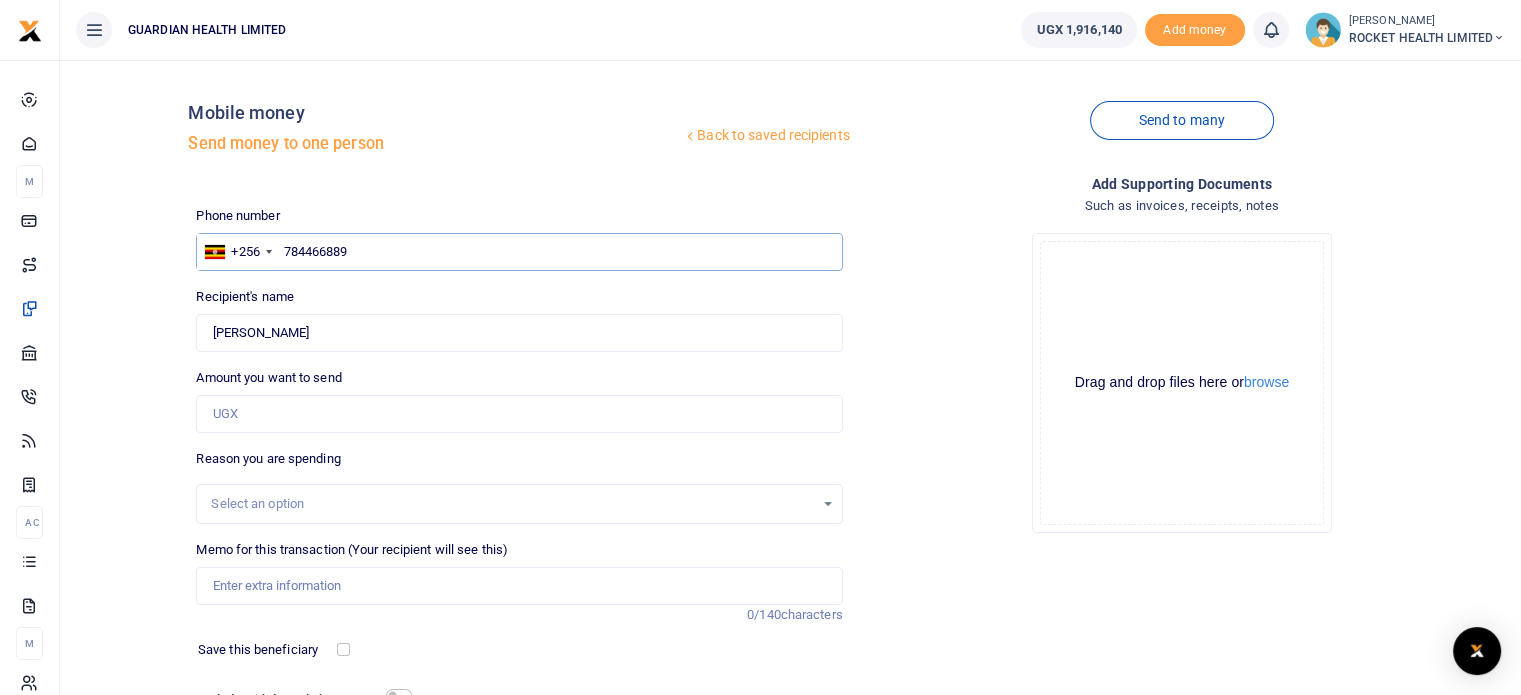 type on "784466889" 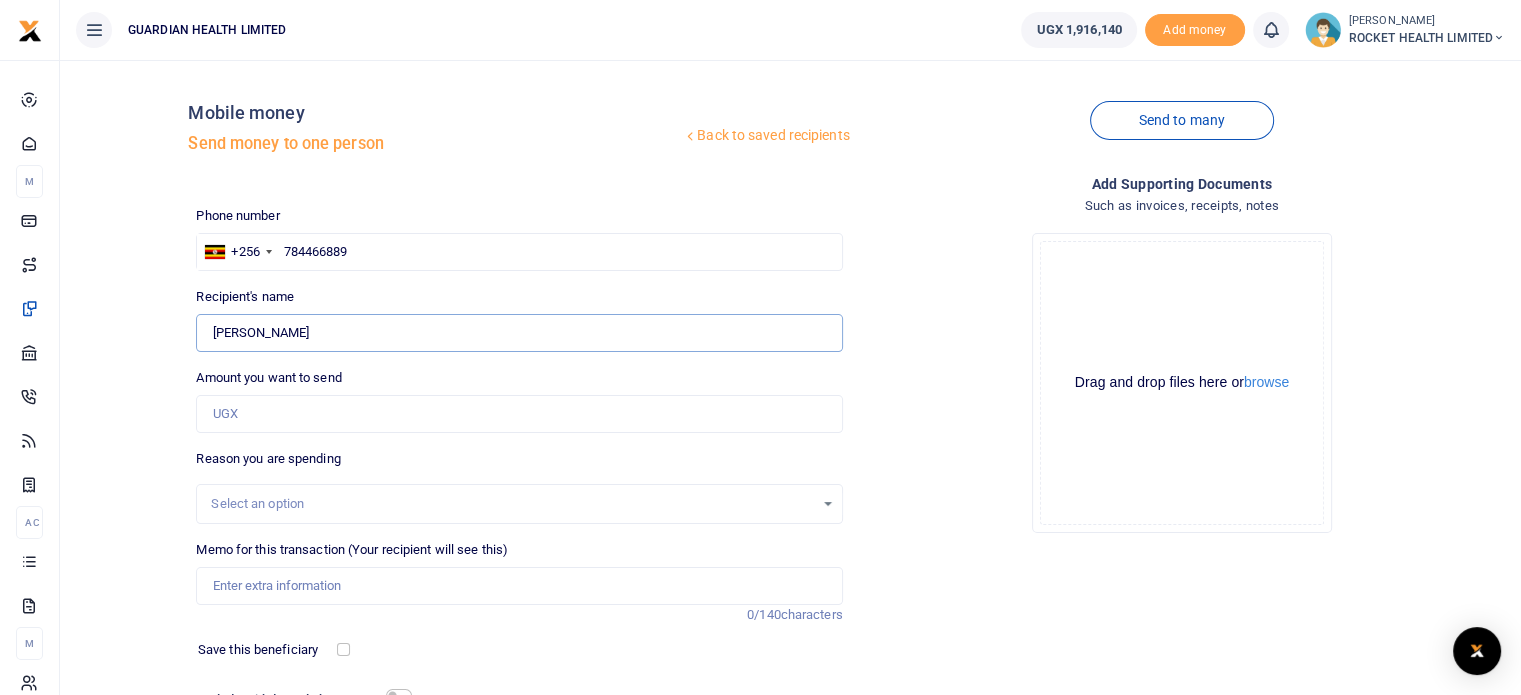 click on "Found" at bounding box center [519, 333] 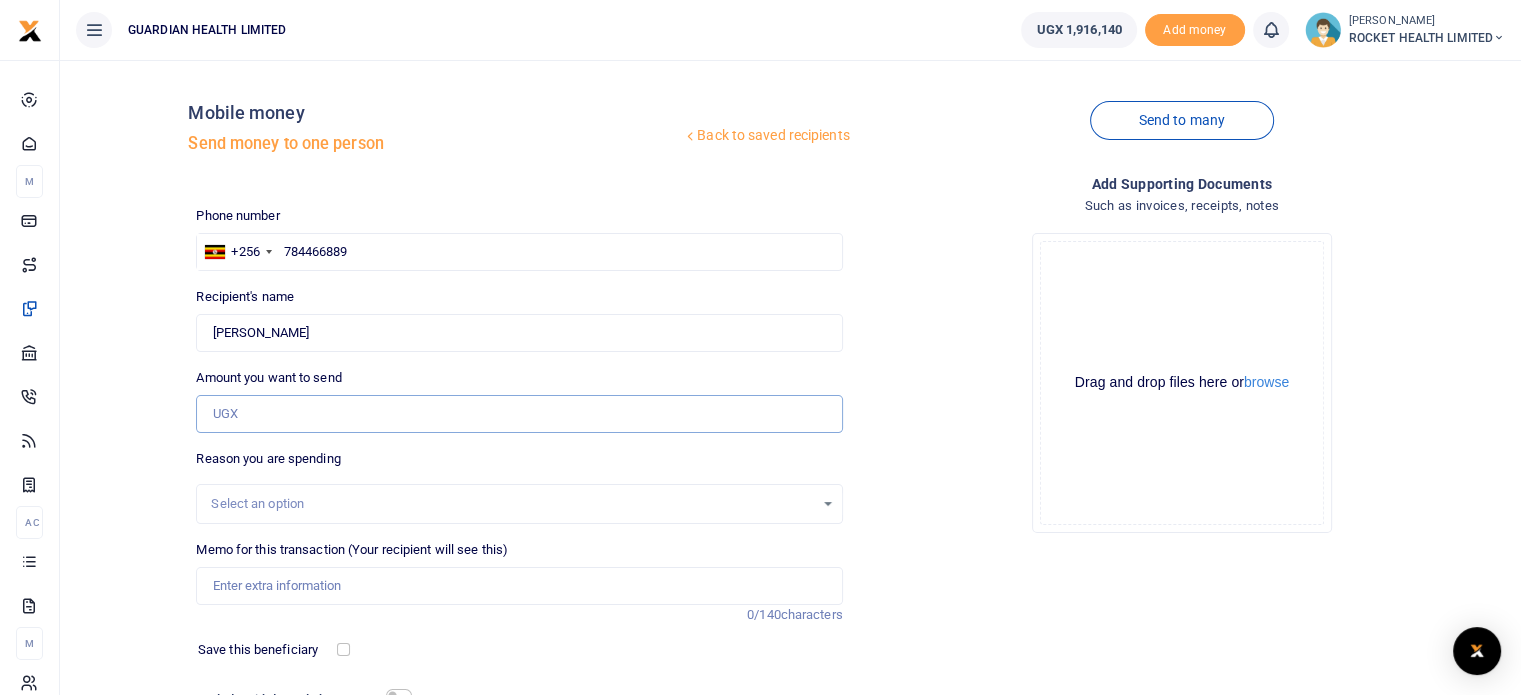 click on "Amount you want to send" at bounding box center (519, 414) 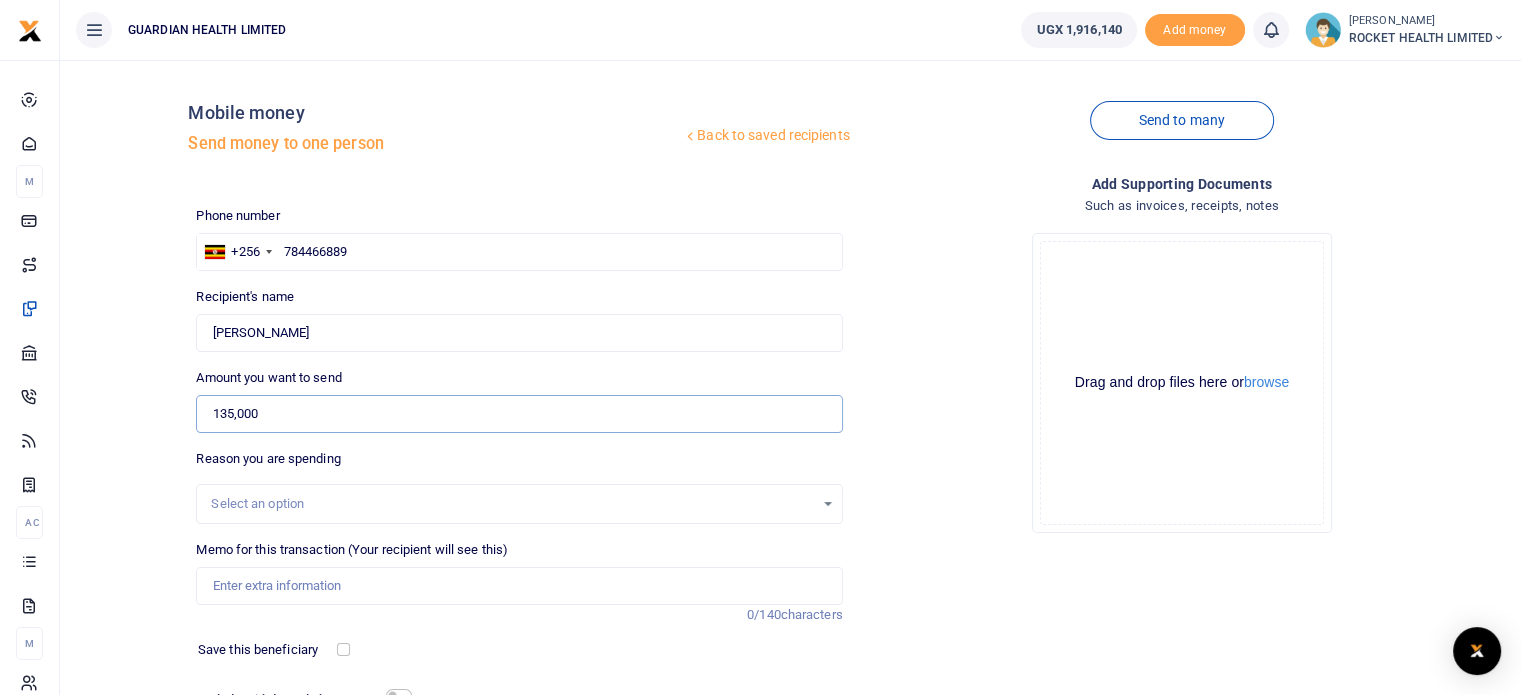 type on "135,000" 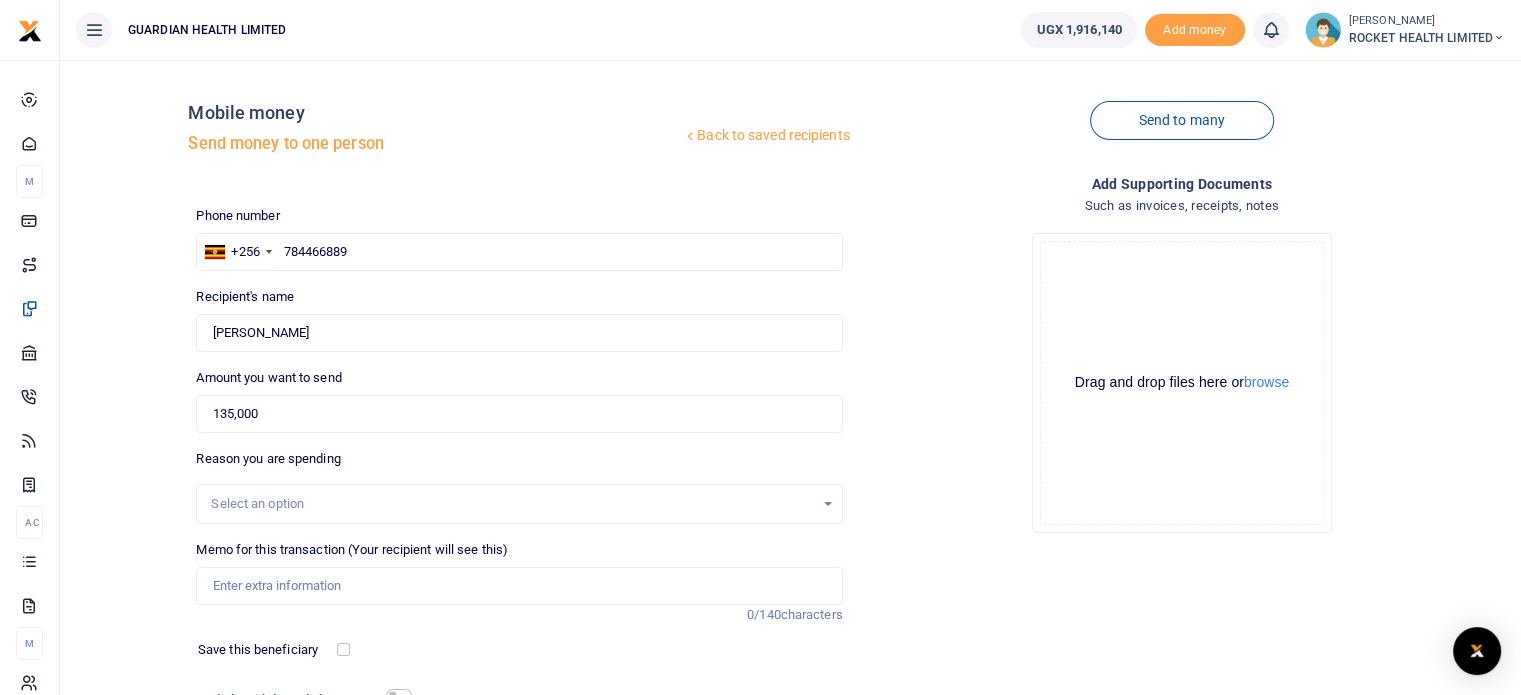 click on "Select an option" at bounding box center [512, 504] 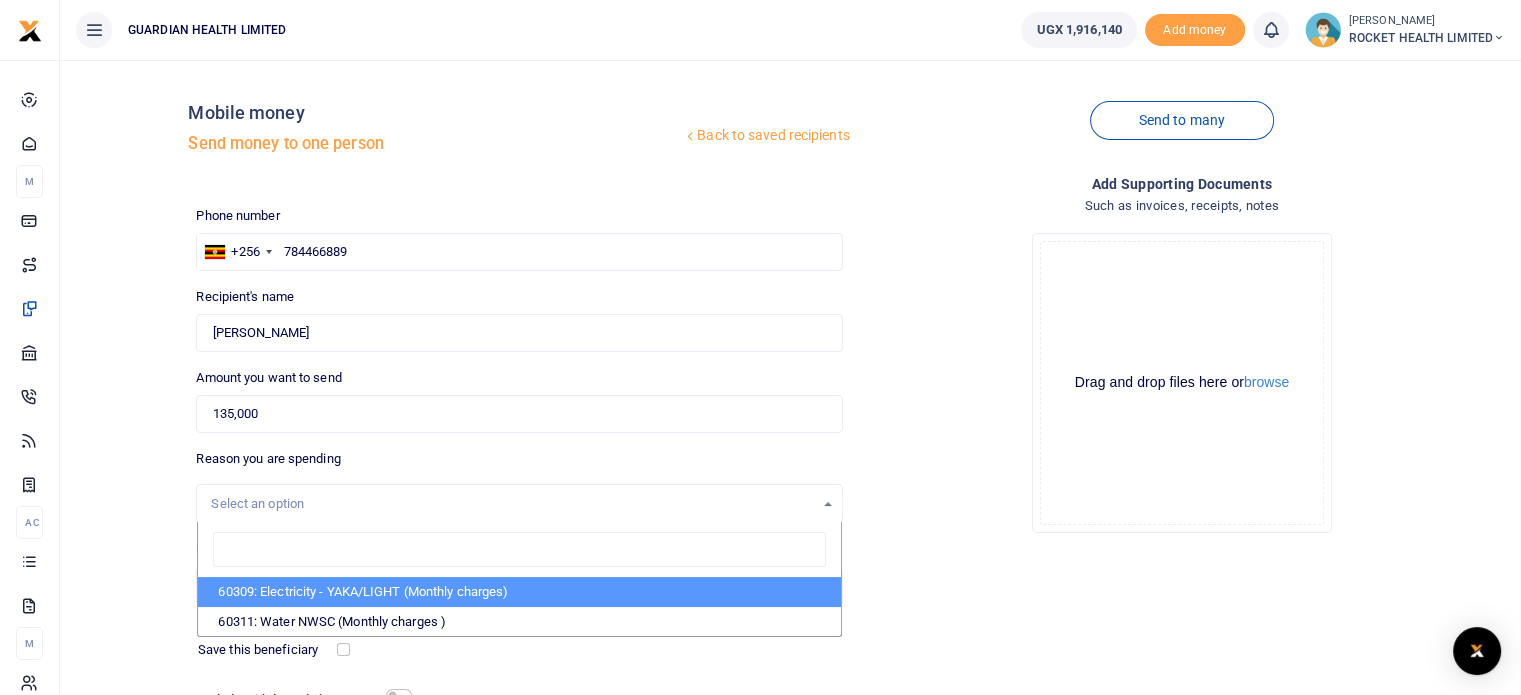 click on "Select an option" at bounding box center [512, 504] 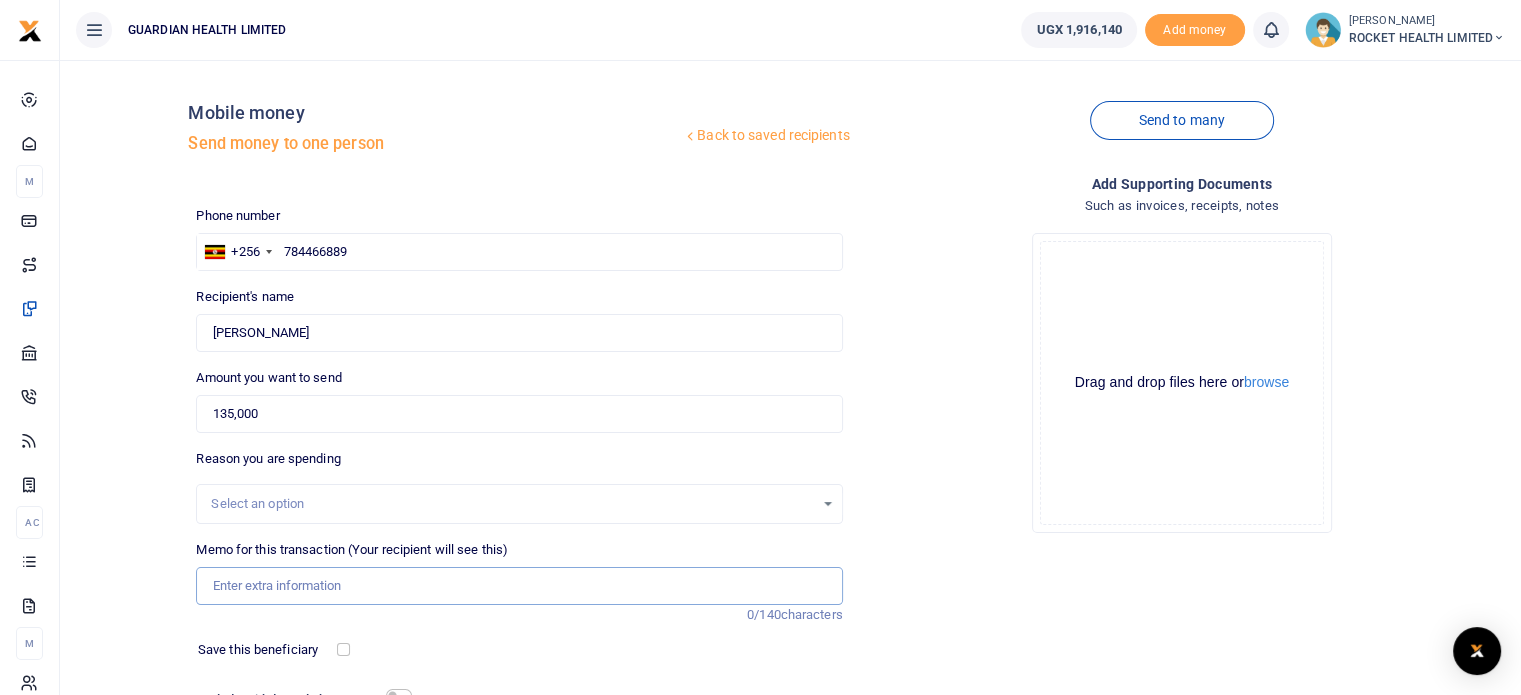 click on "Memo for this transaction (Your recipient will see this)" at bounding box center [519, 586] 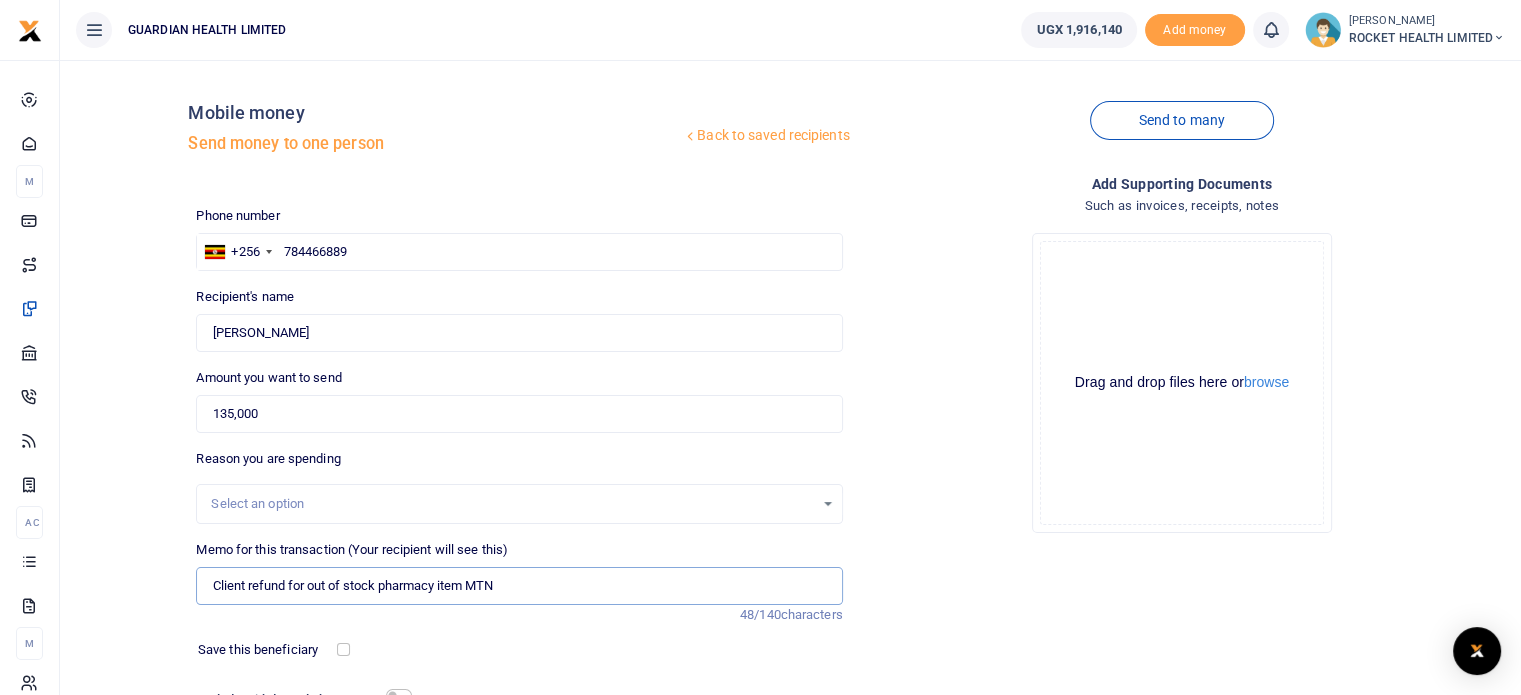 scroll, scrollTop: 170, scrollLeft: 0, axis: vertical 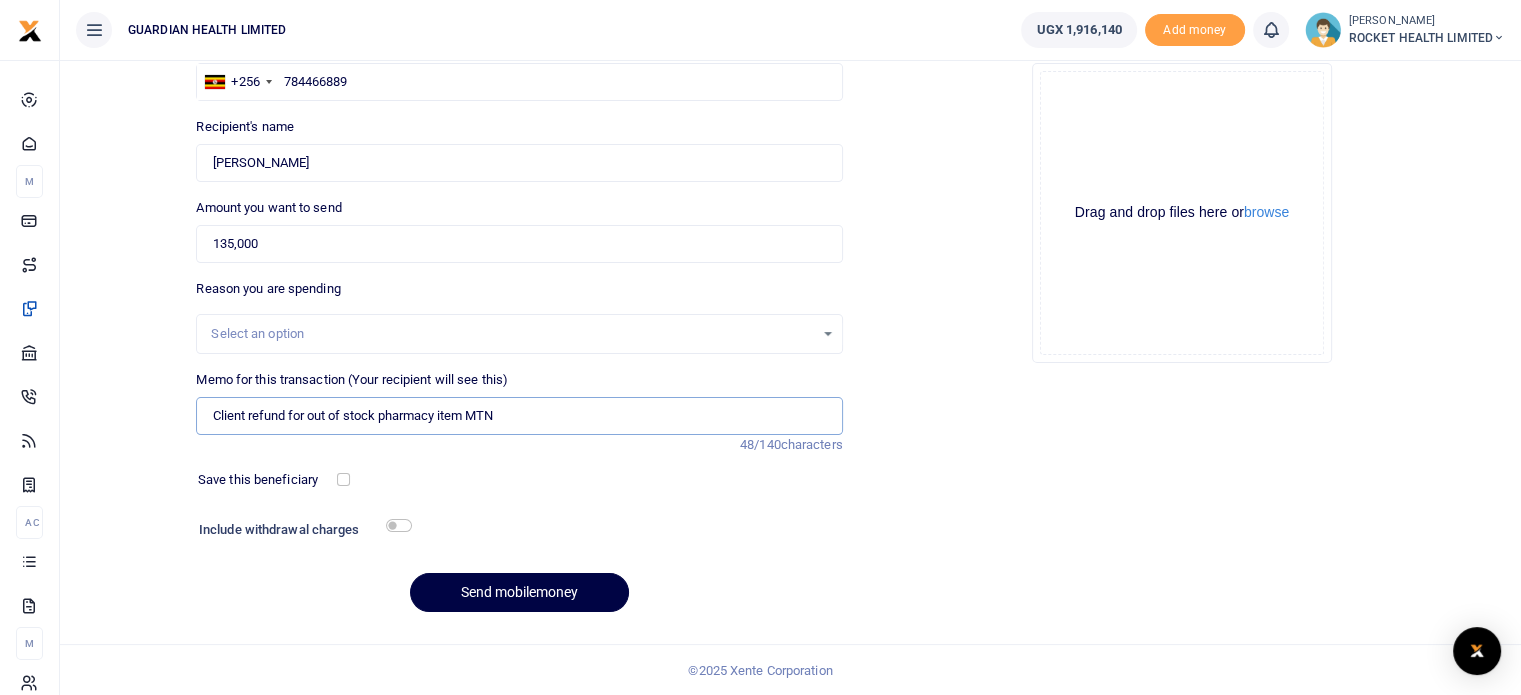 type on "Client refund for out of stock pharmacy item MTN" 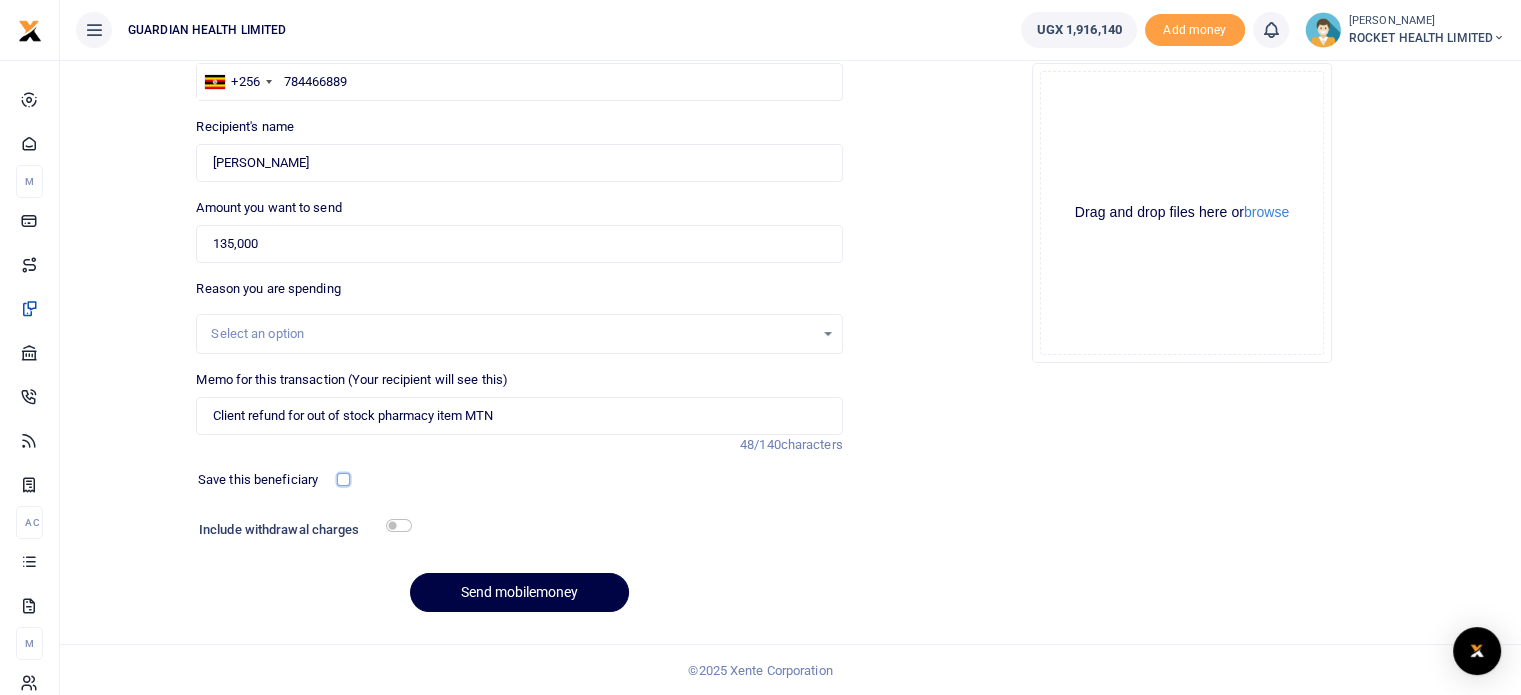 click at bounding box center (343, 479) 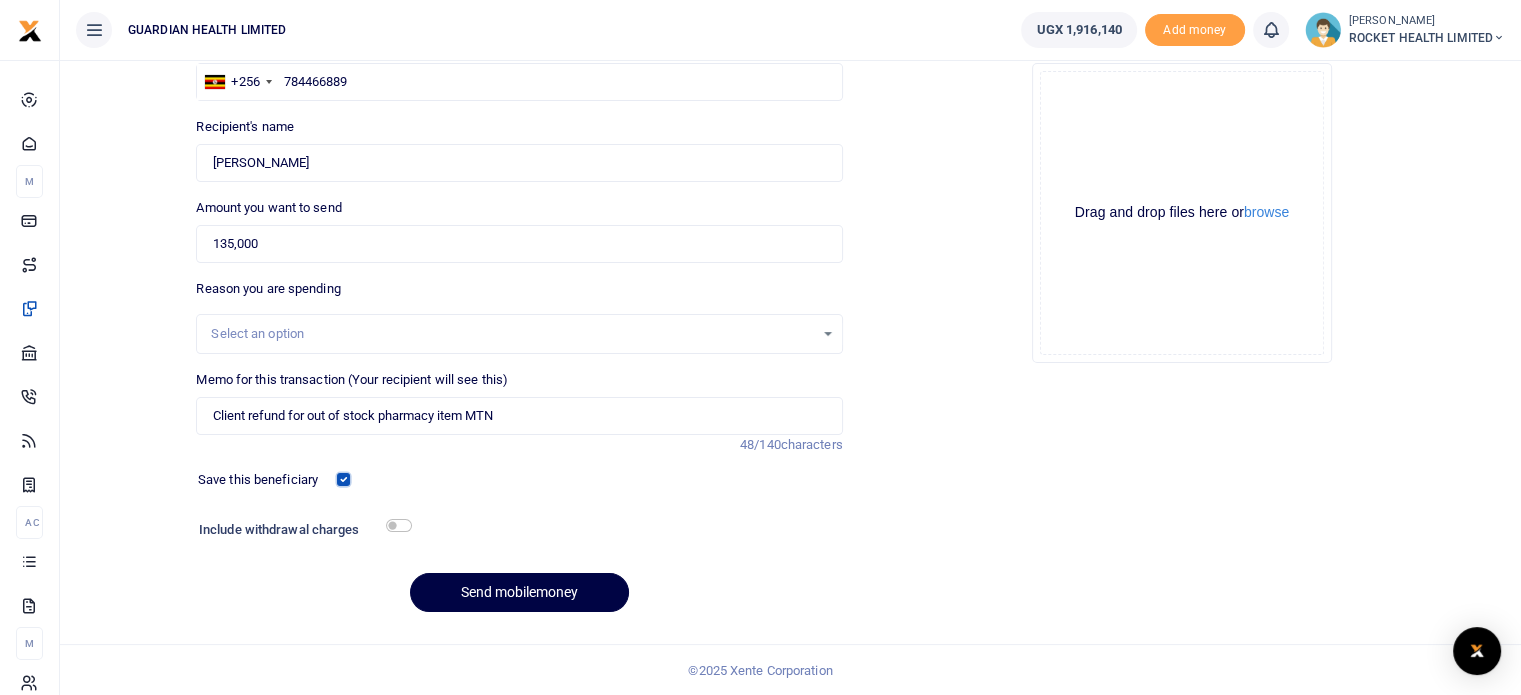 click at bounding box center [343, 479] 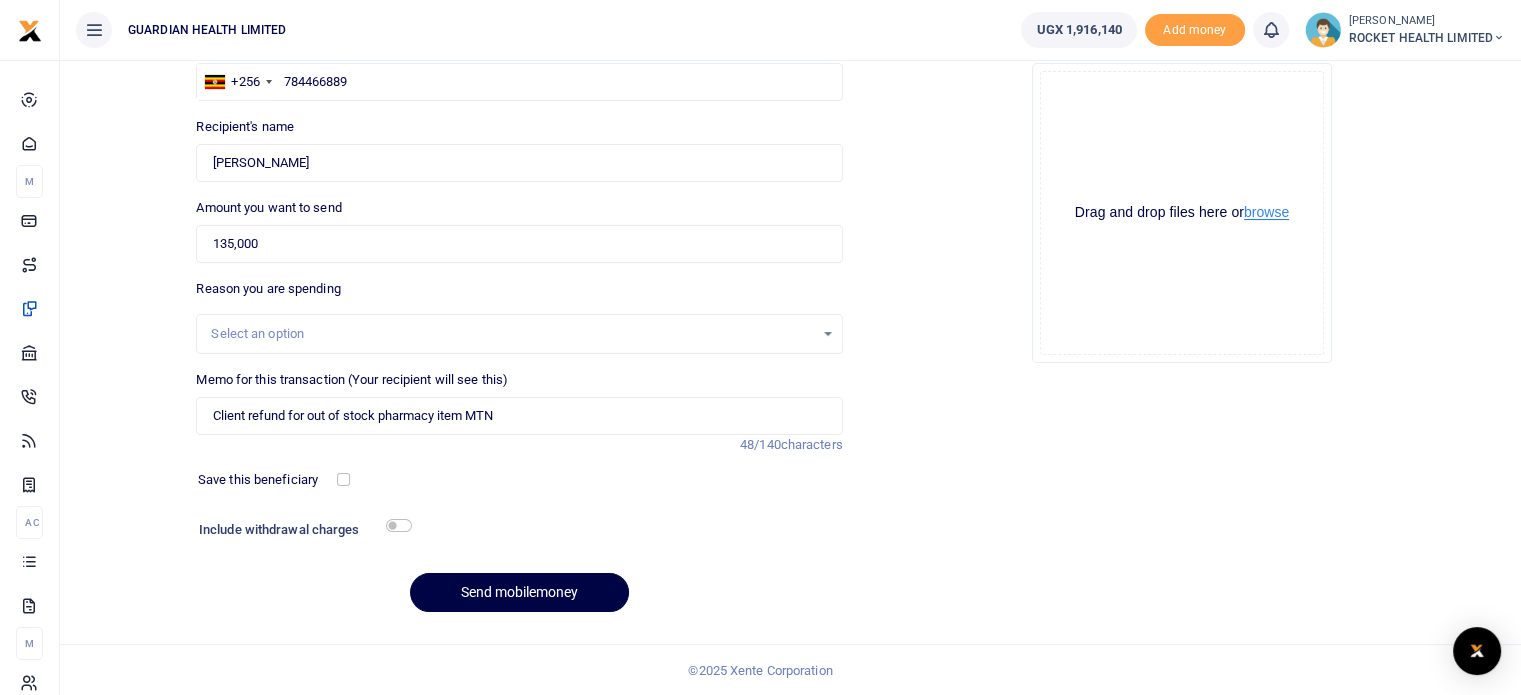 click on "browse" at bounding box center [1266, 212] 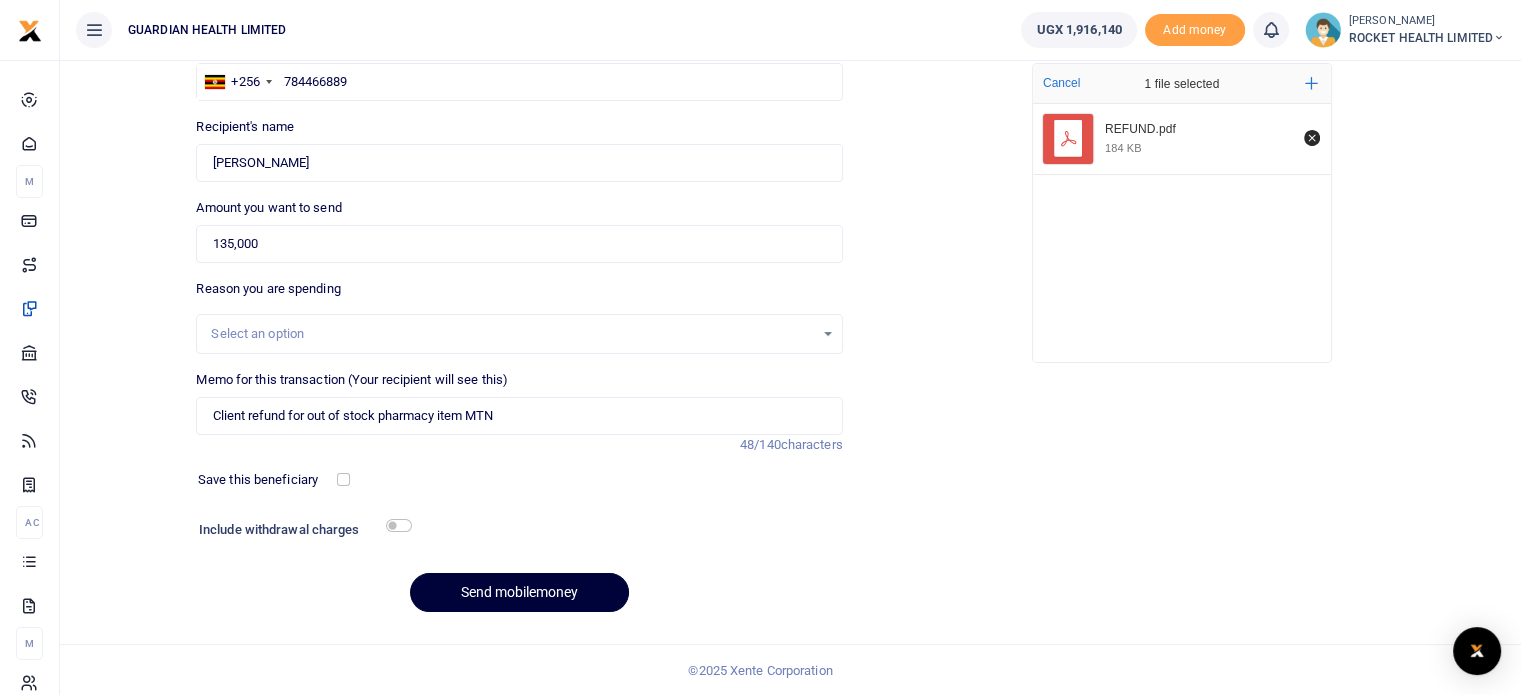 click on "Send mobilemoney" at bounding box center (519, 592) 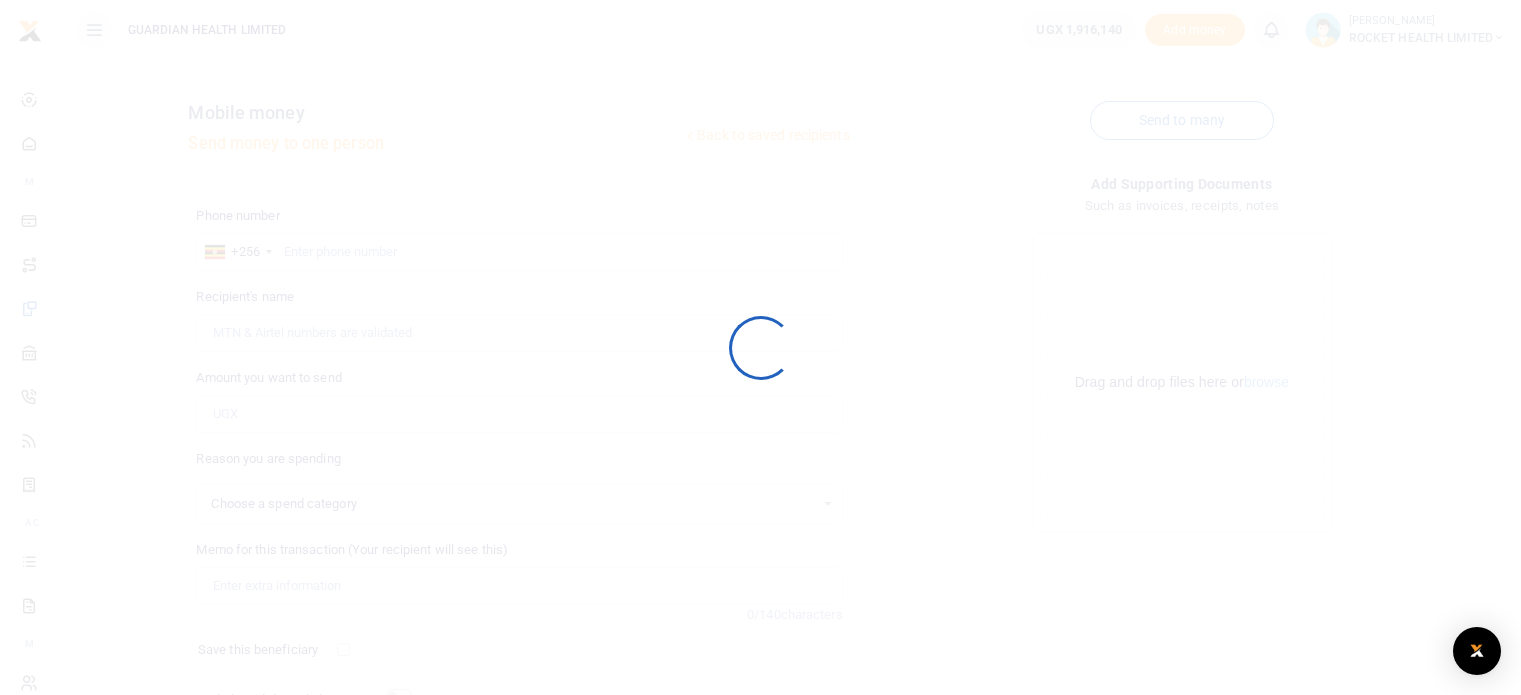 select 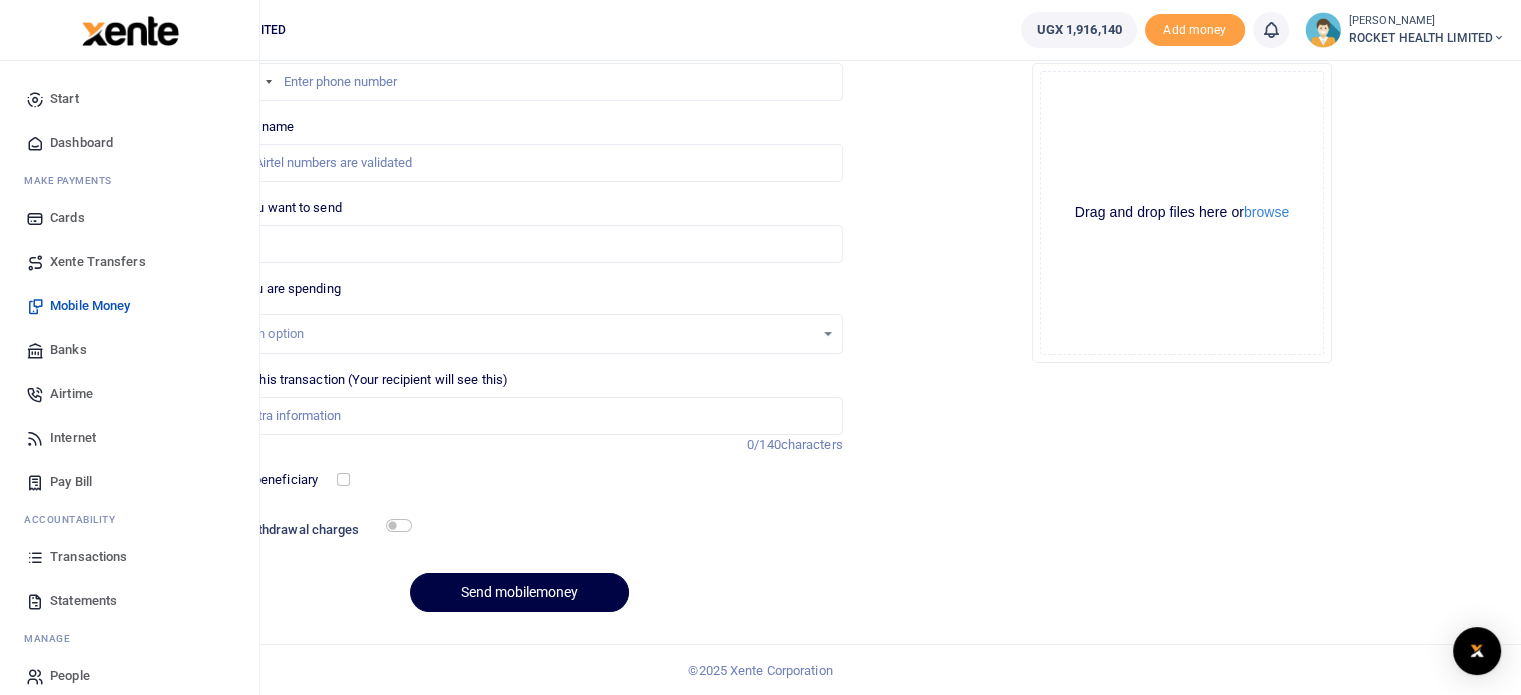 click on "Transactions" at bounding box center [88, 557] 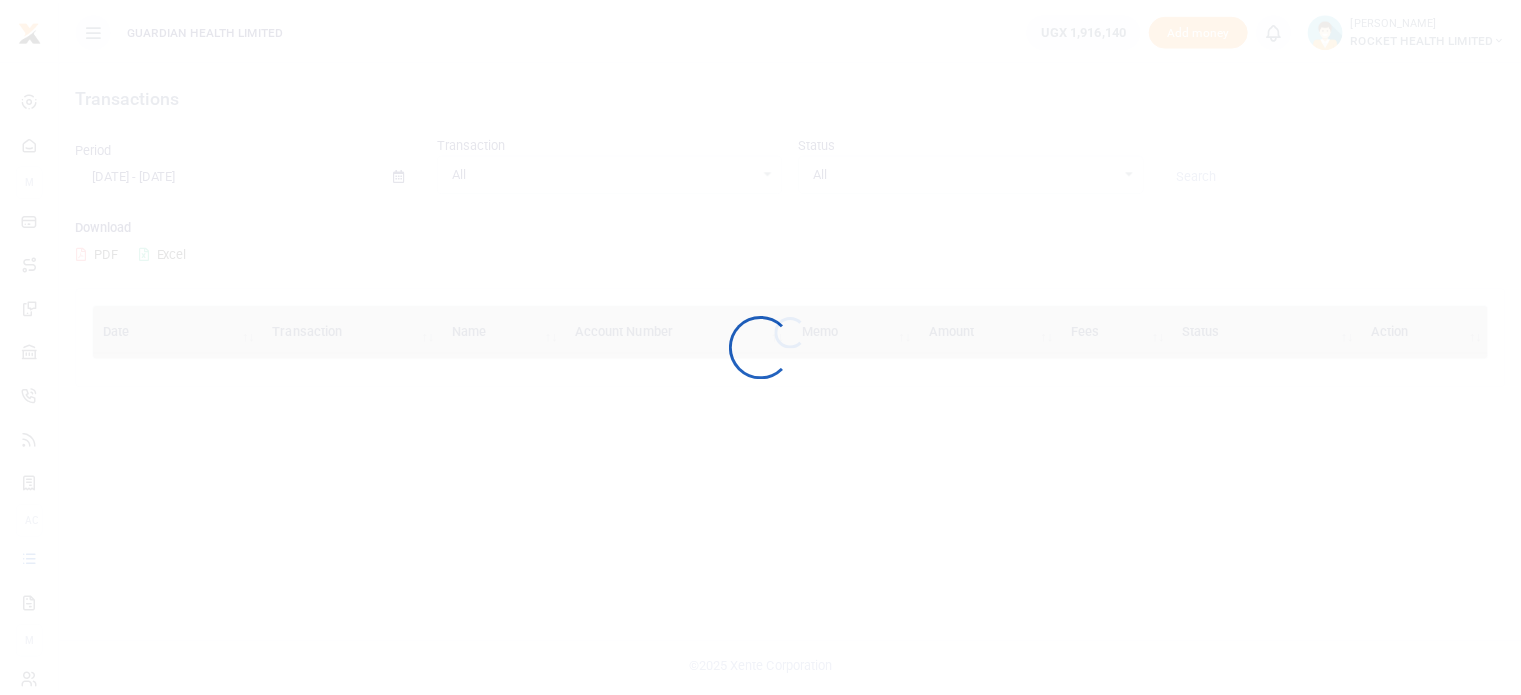 scroll, scrollTop: 0, scrollLeft: 0, axis: both 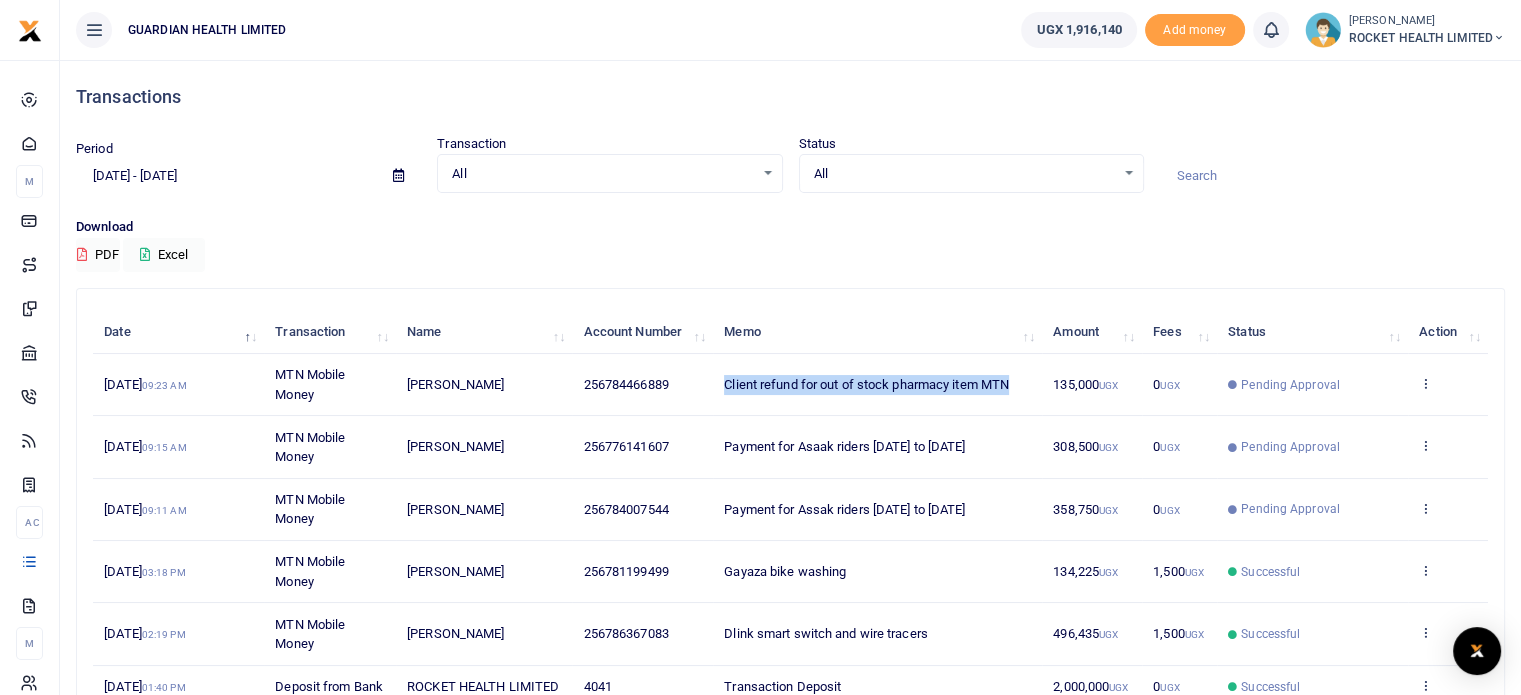 drag, startPoint x: 723, startPoint y: 402, endPoint x: 1028, endPoint y: 389, distance: 305.27692 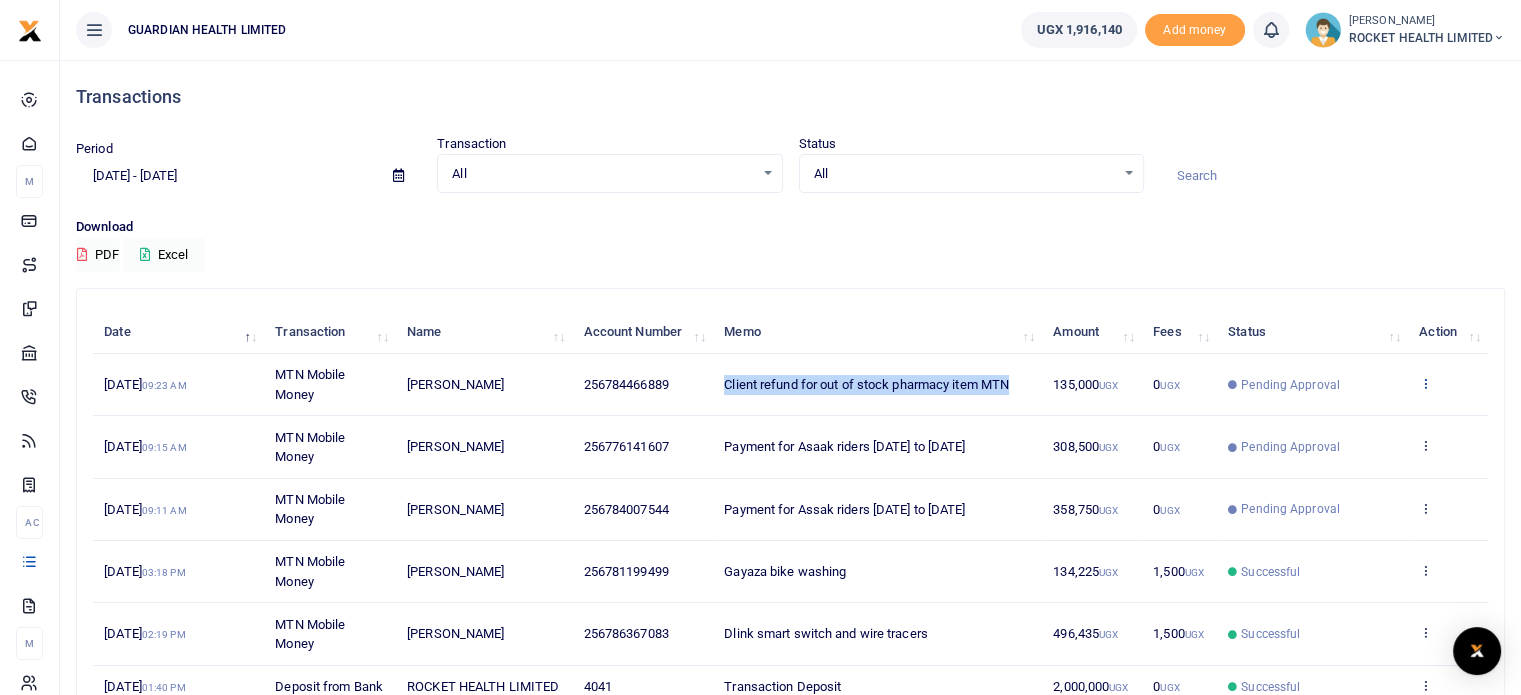 click at bounding box center [1425, 383] 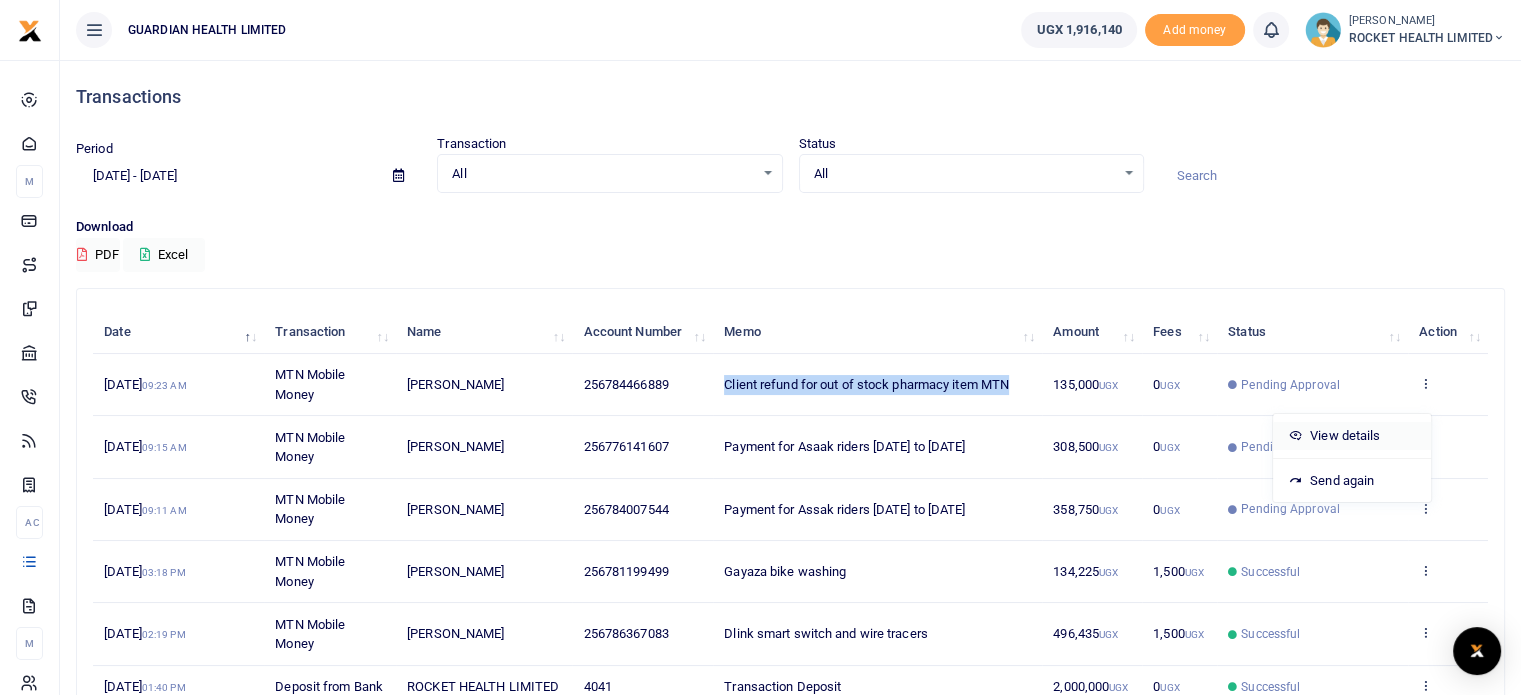 click on "View details" at bounding box center (1352, 436) 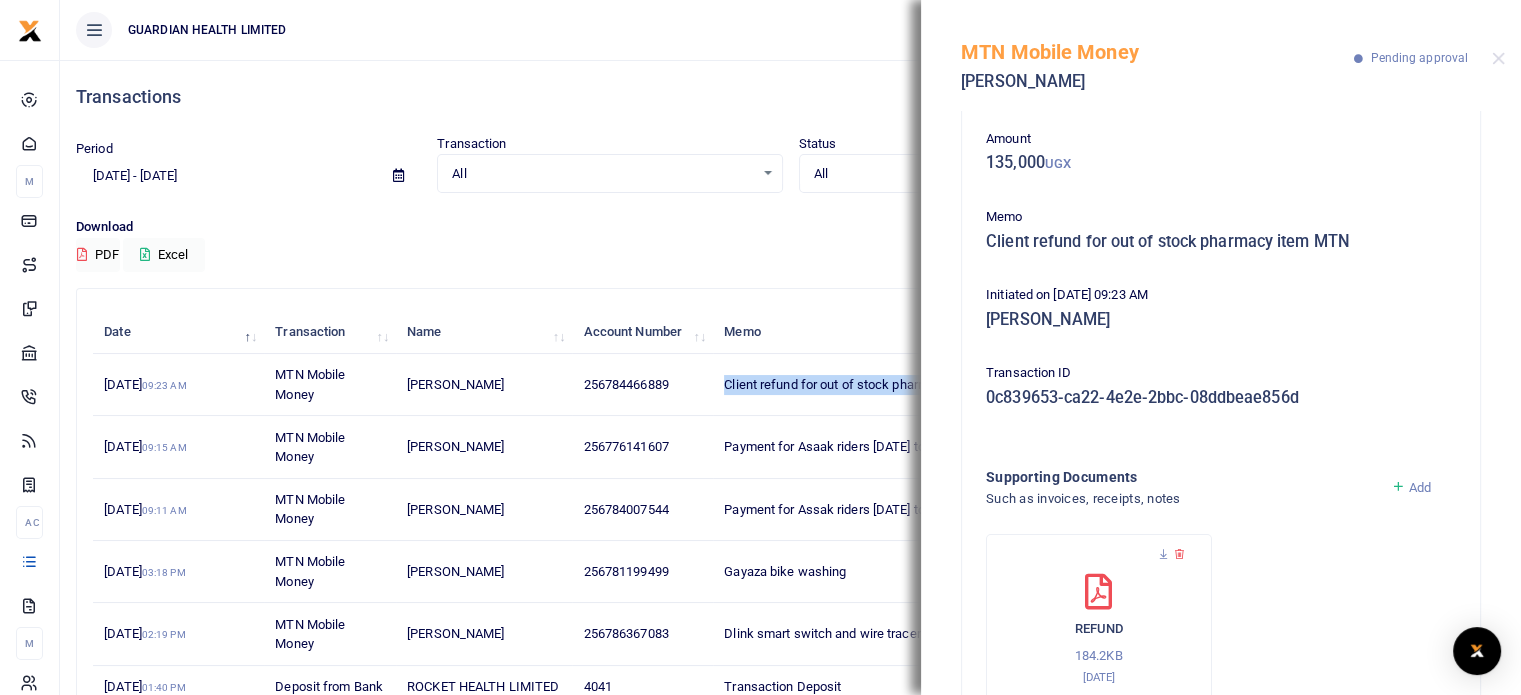 scroll, scrollTop: 150, scrollLeft: 0, axis: vertical 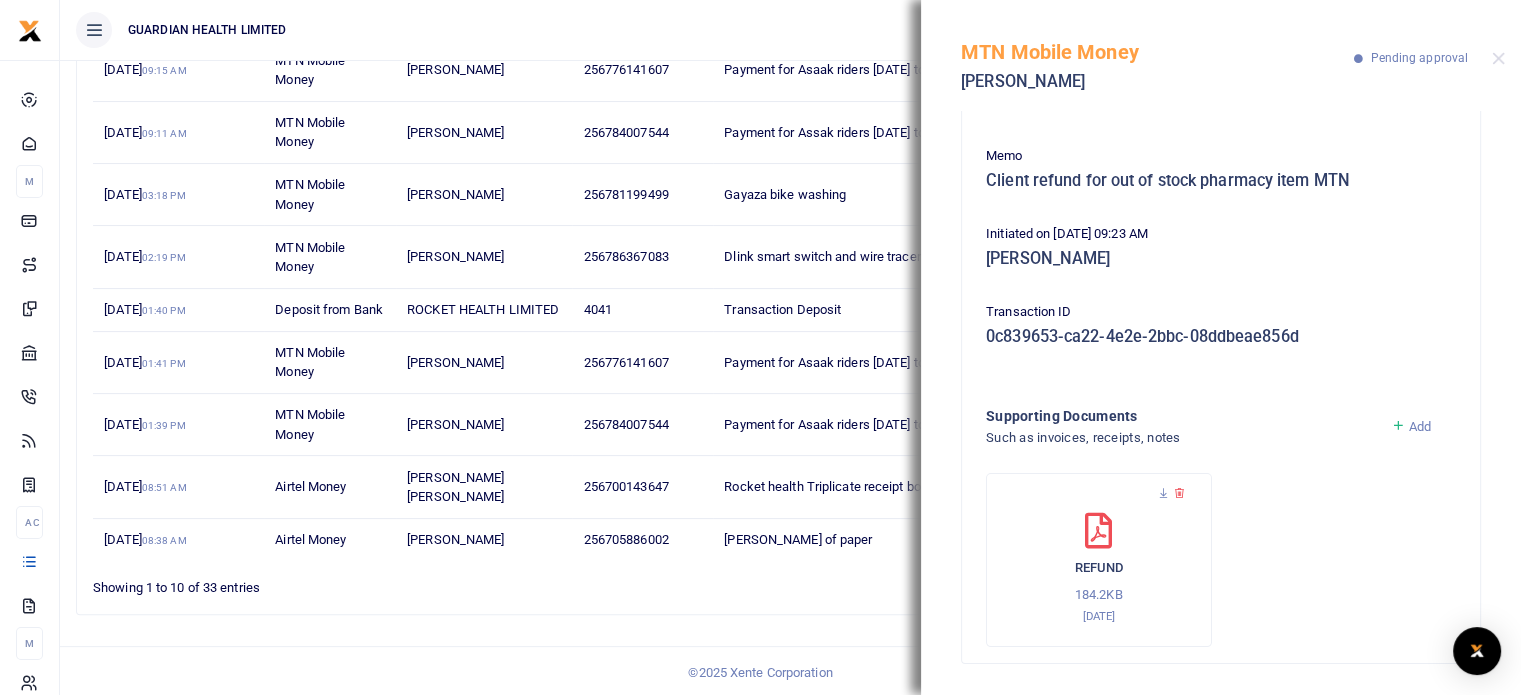 click on "Add" at bounding box center [1420, 426] 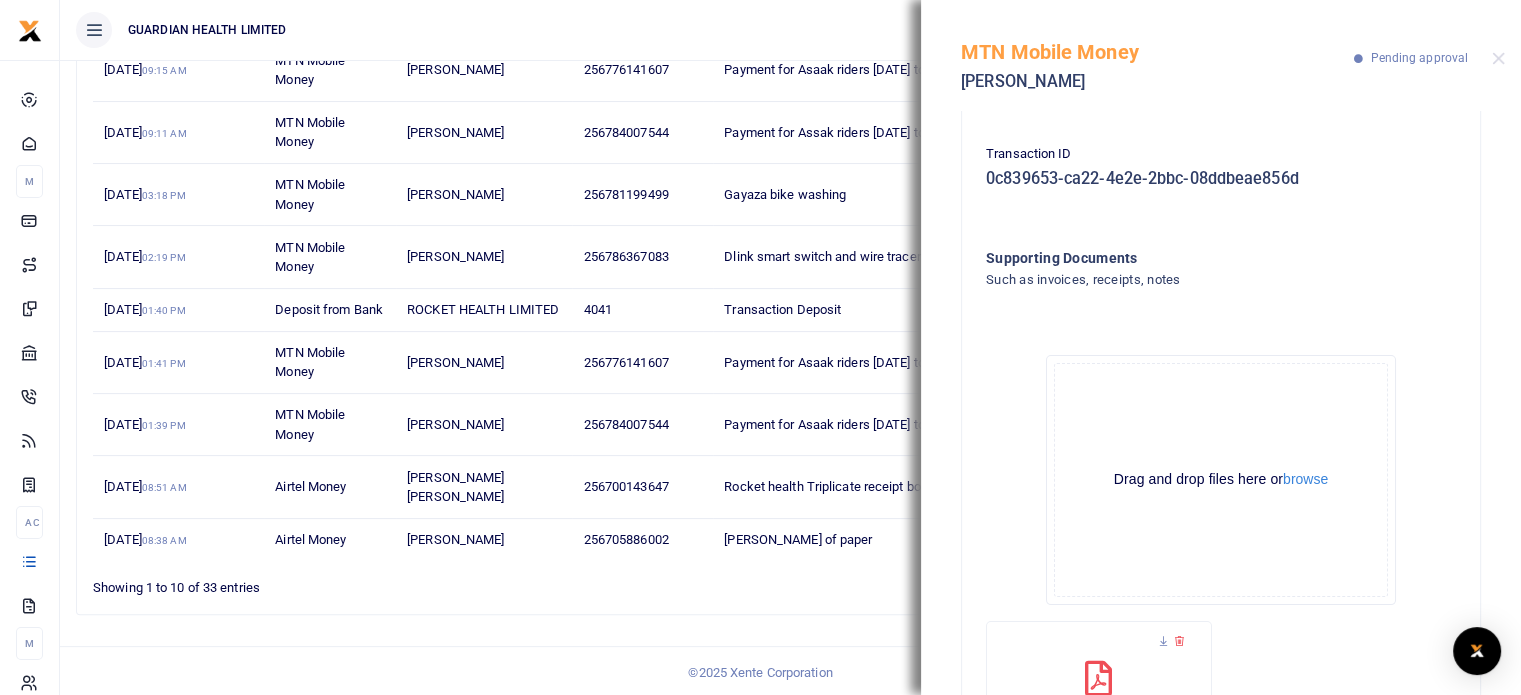 scroll, scrollTop: 450, scrollLeft: 0, axis: vertical 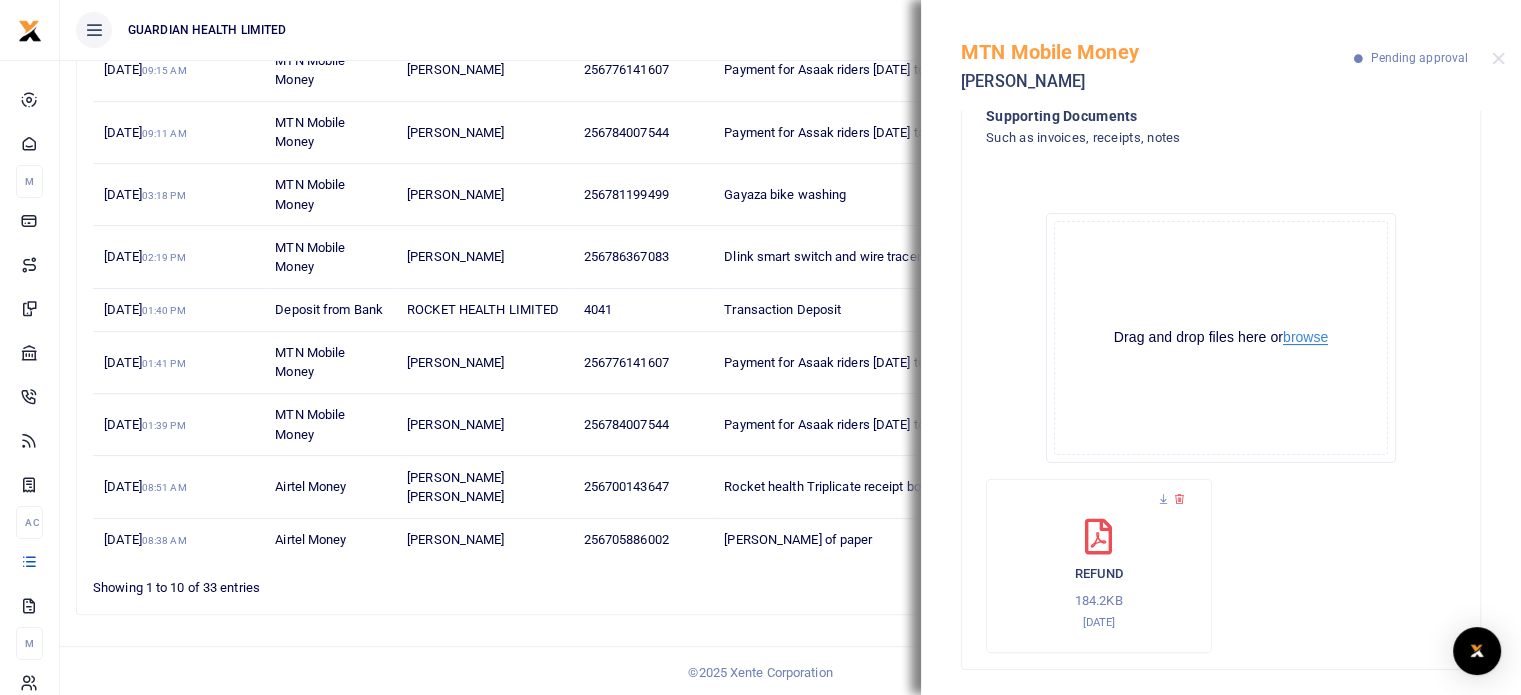 click on "browse" at bounding box center [1305, 337] 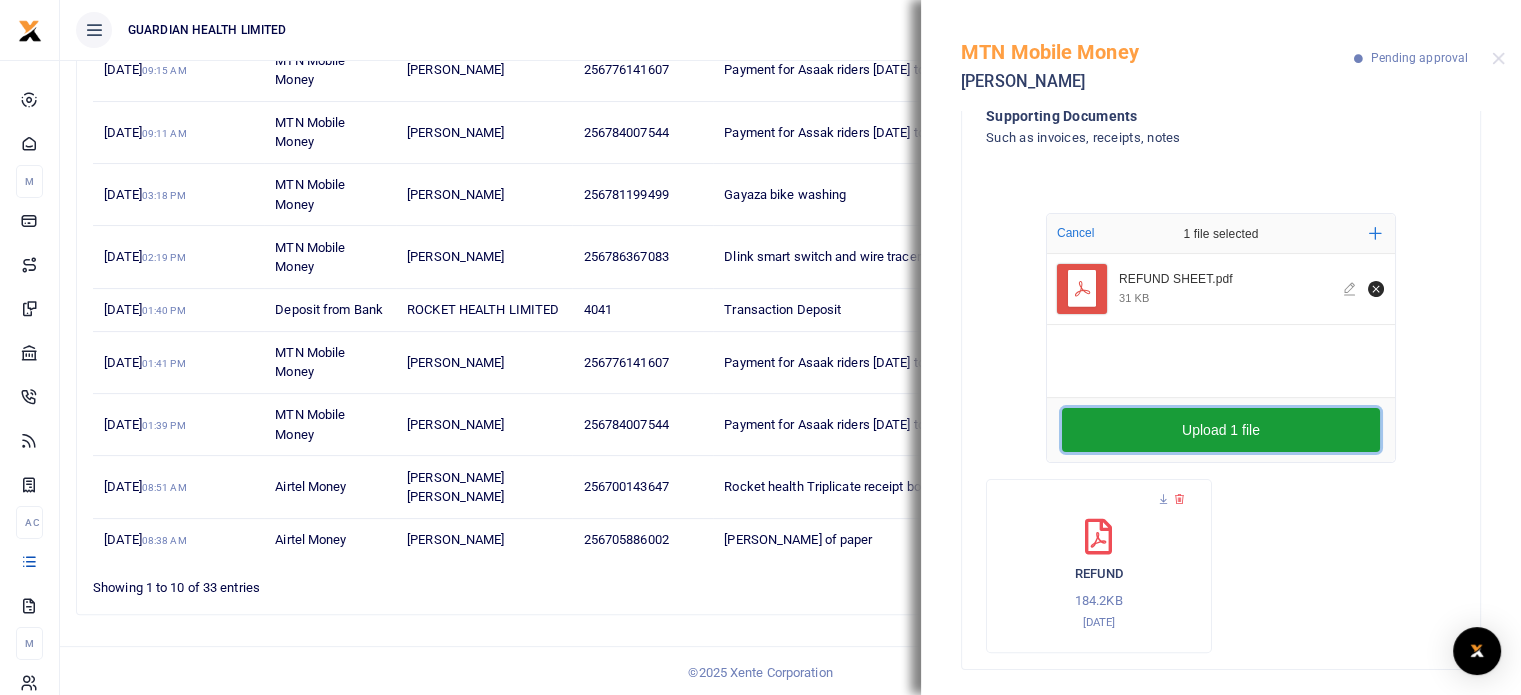 click on "Upload 1 file" at bounding box center (1221, 430) 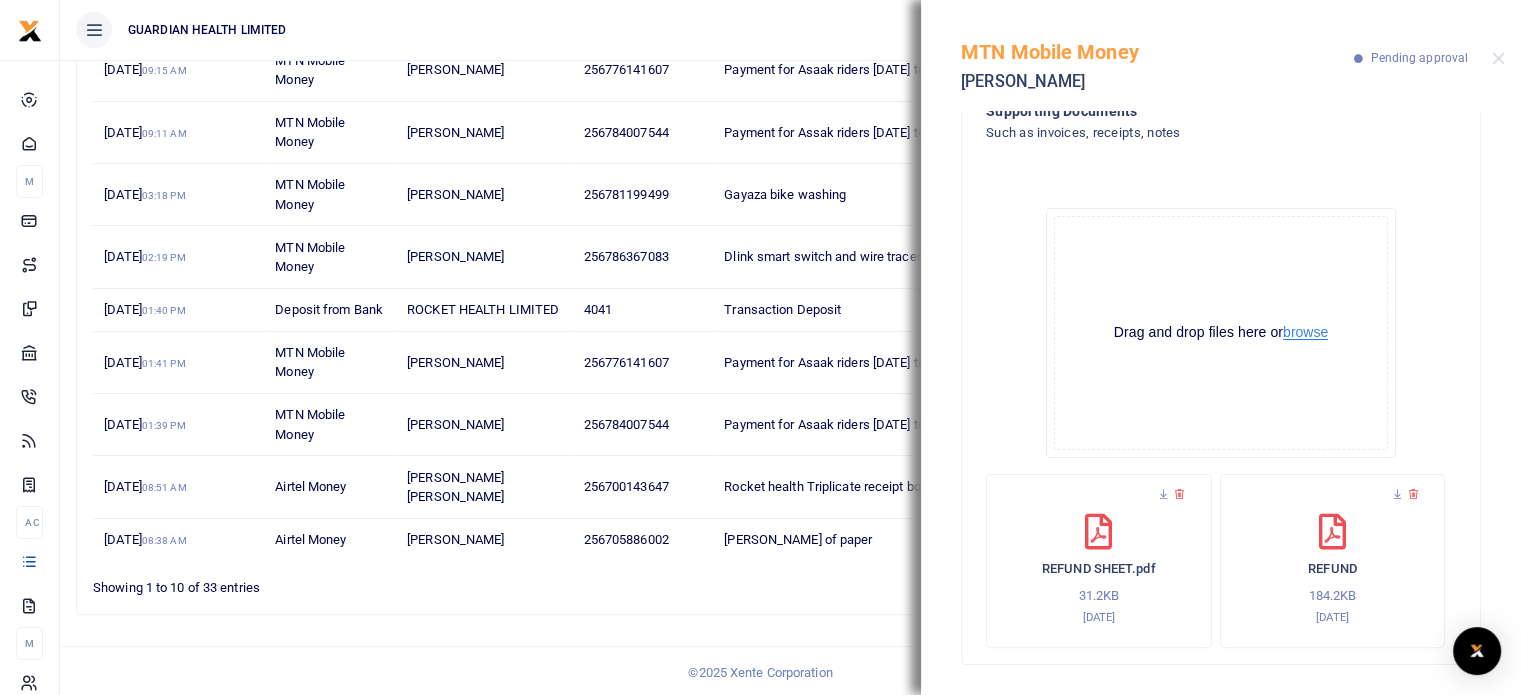scroll, scrollTop: 456, scrollLeft: 0, axis: vertical 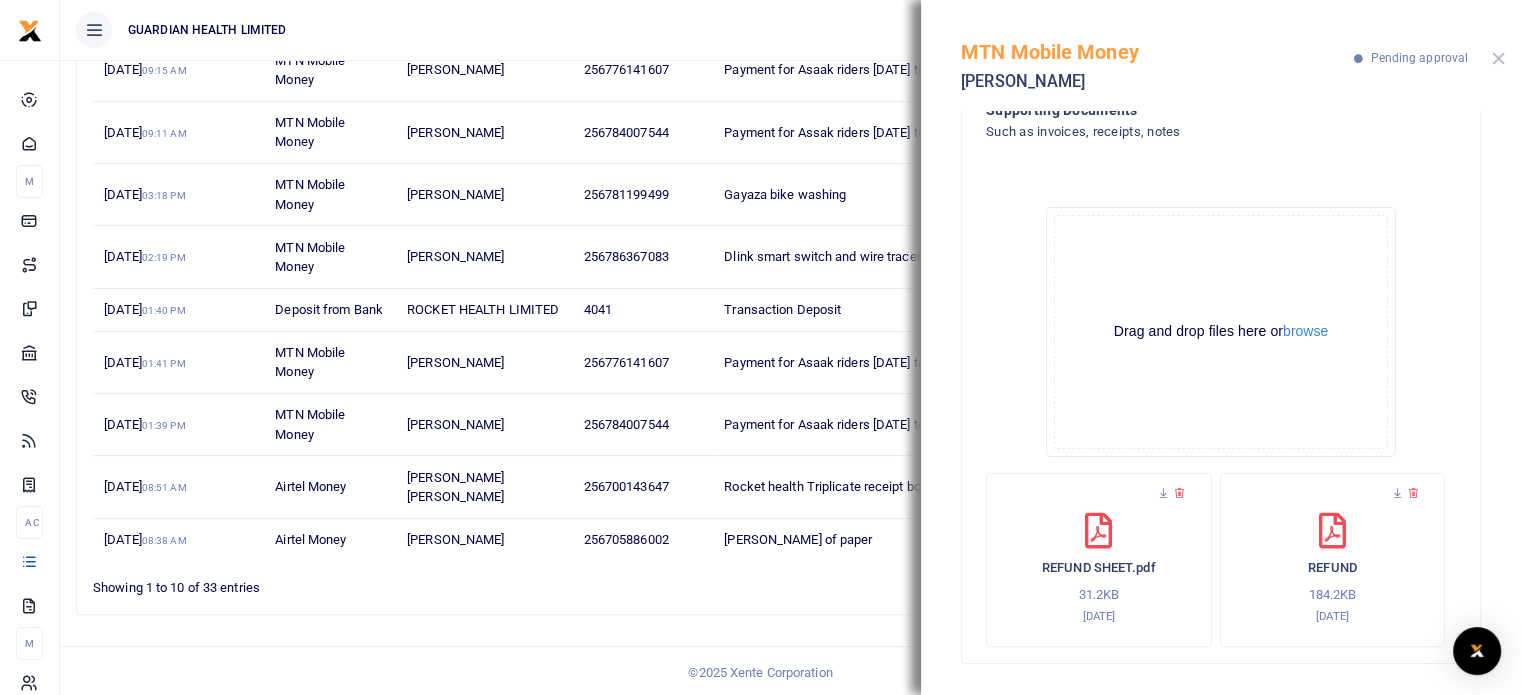 click at bounding box center [1498, 58] 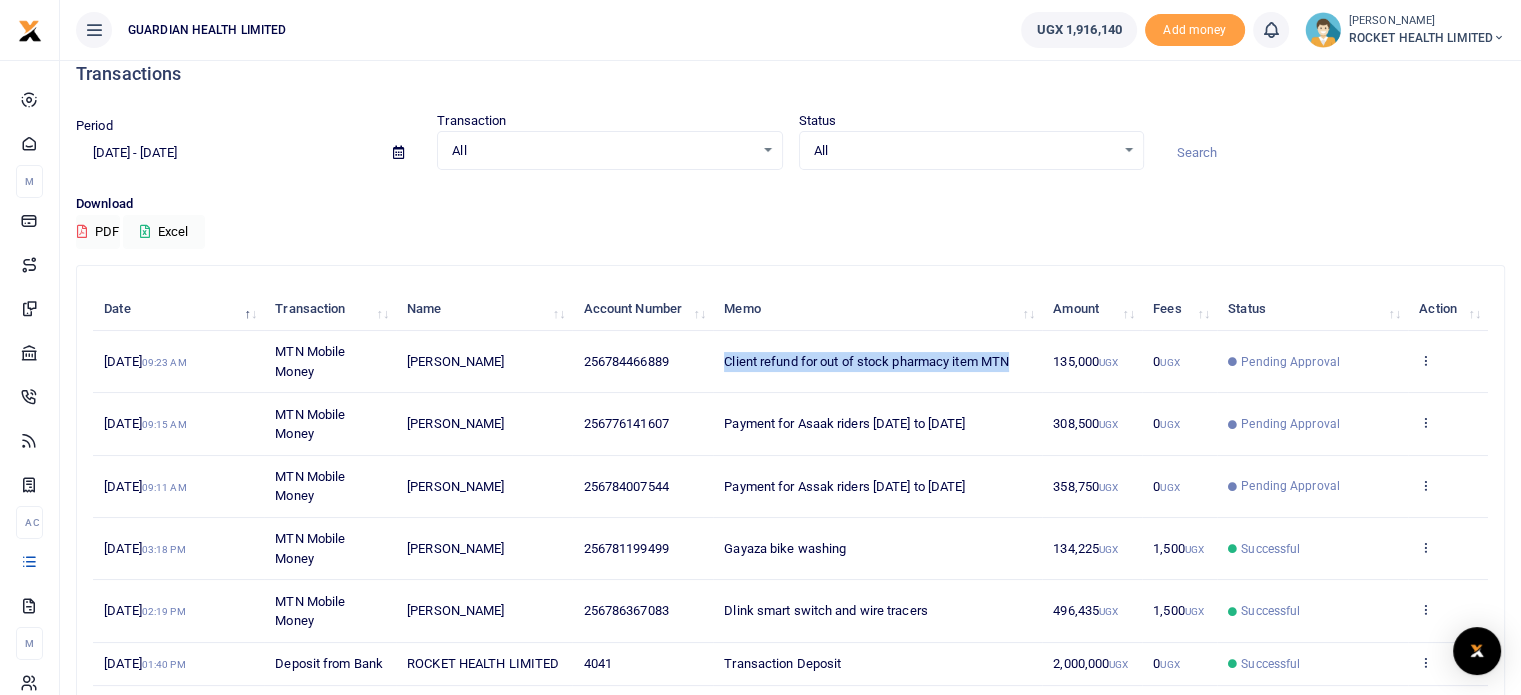scroll, scrollTop: 0, scrollLeft: 0, axis: both 